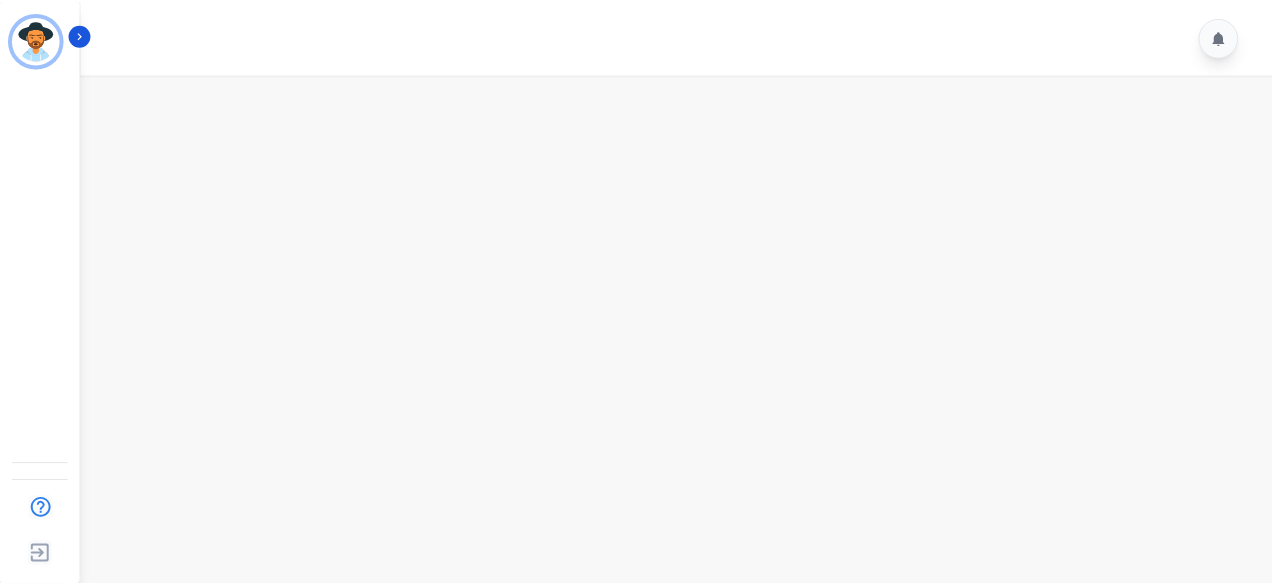 scroll, scrollTop: 0, scrollLeft: 0, axis: both 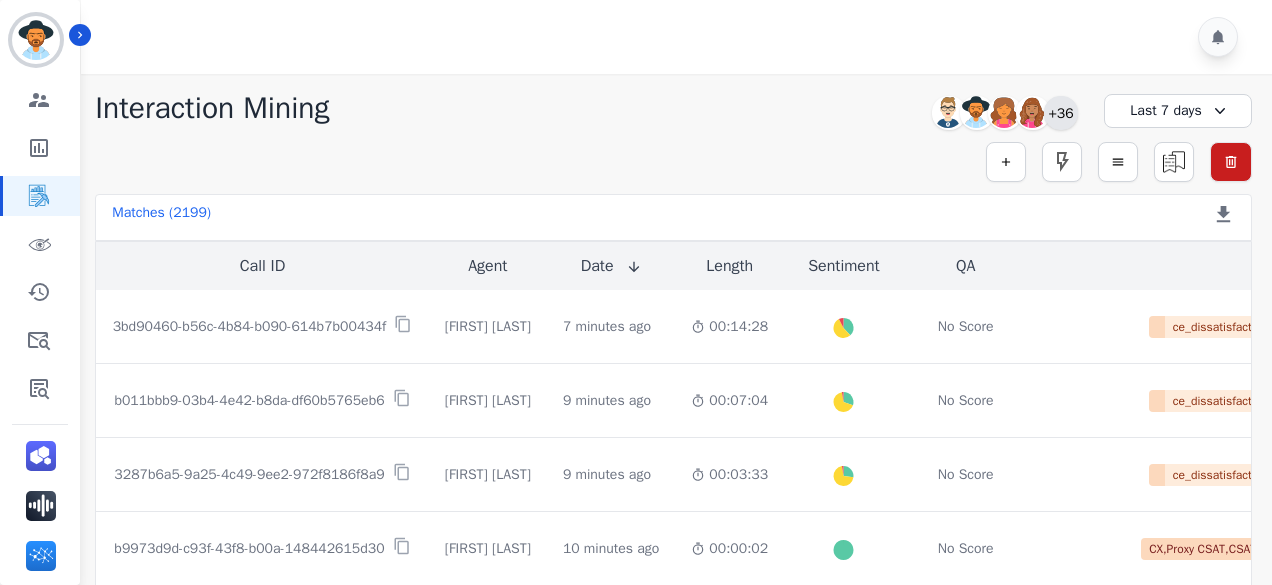 click on "+36" at bounding box center [1061, 113] 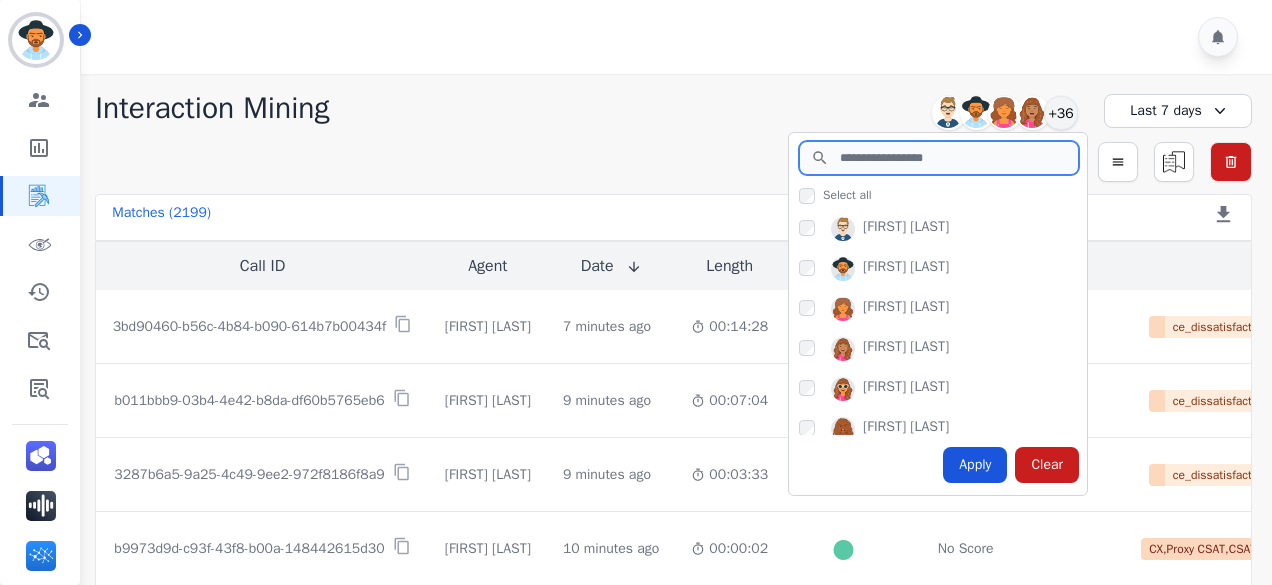 click at bounding box center [939, 158] 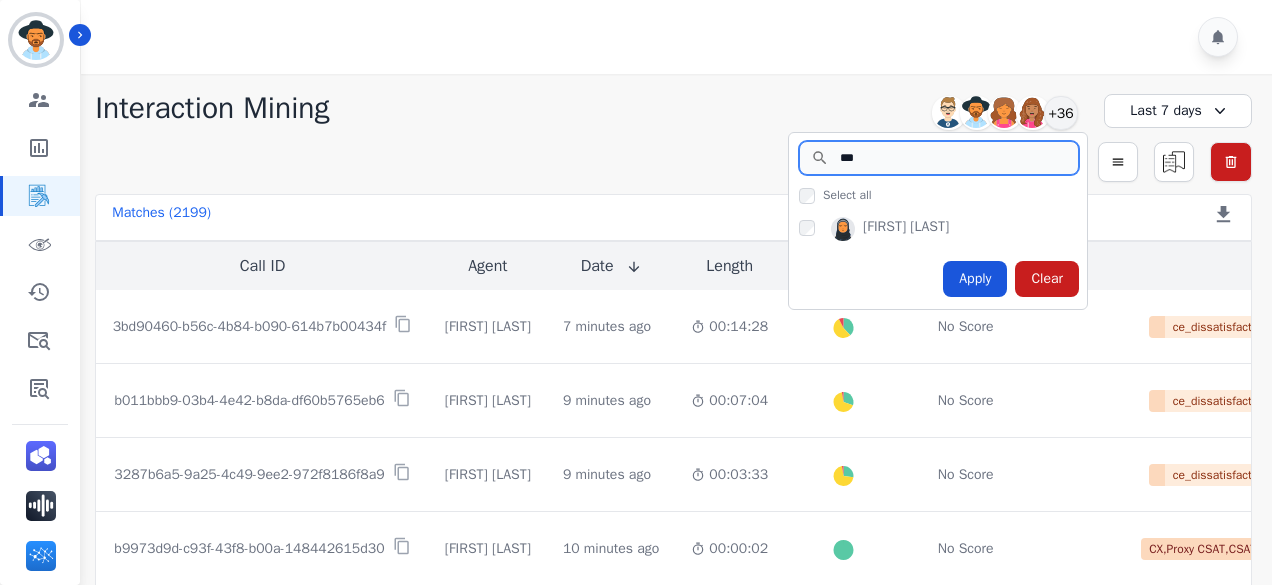 type on "***" 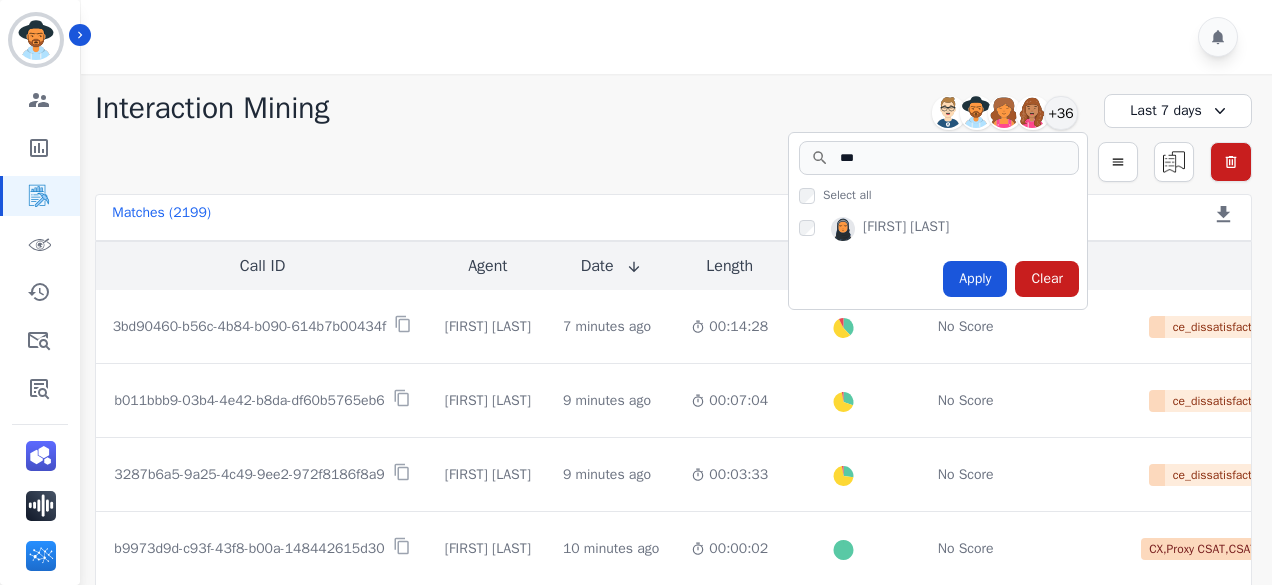 click on "**********" 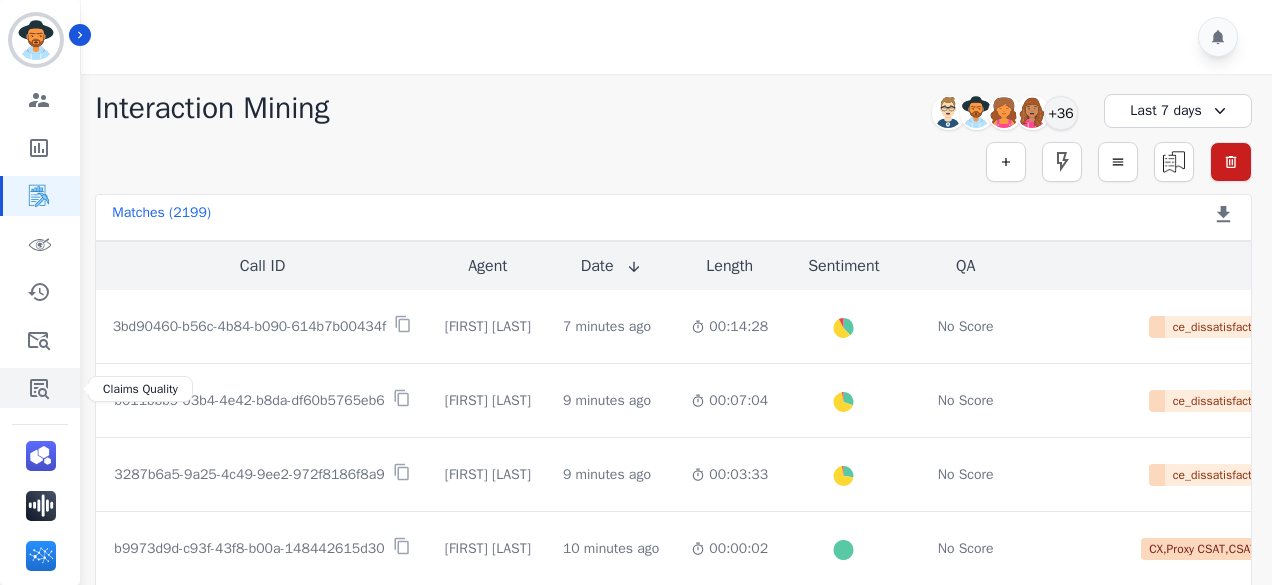 click at bounding box center (41, 388) 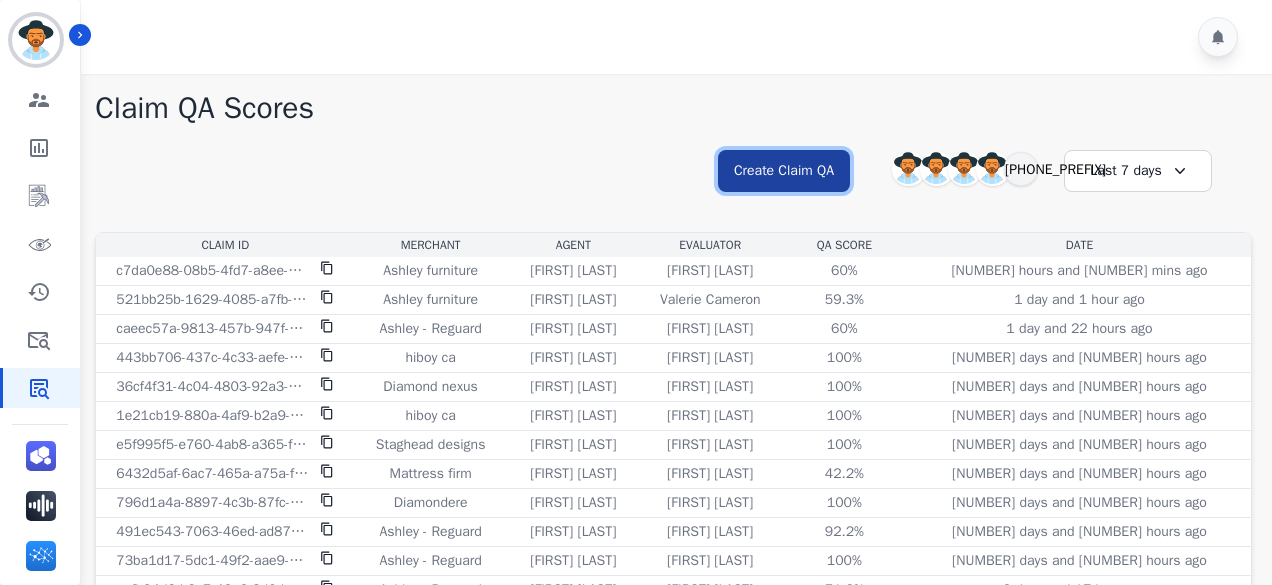 click on "Create Claim QA" at bounding box center [784, 171] 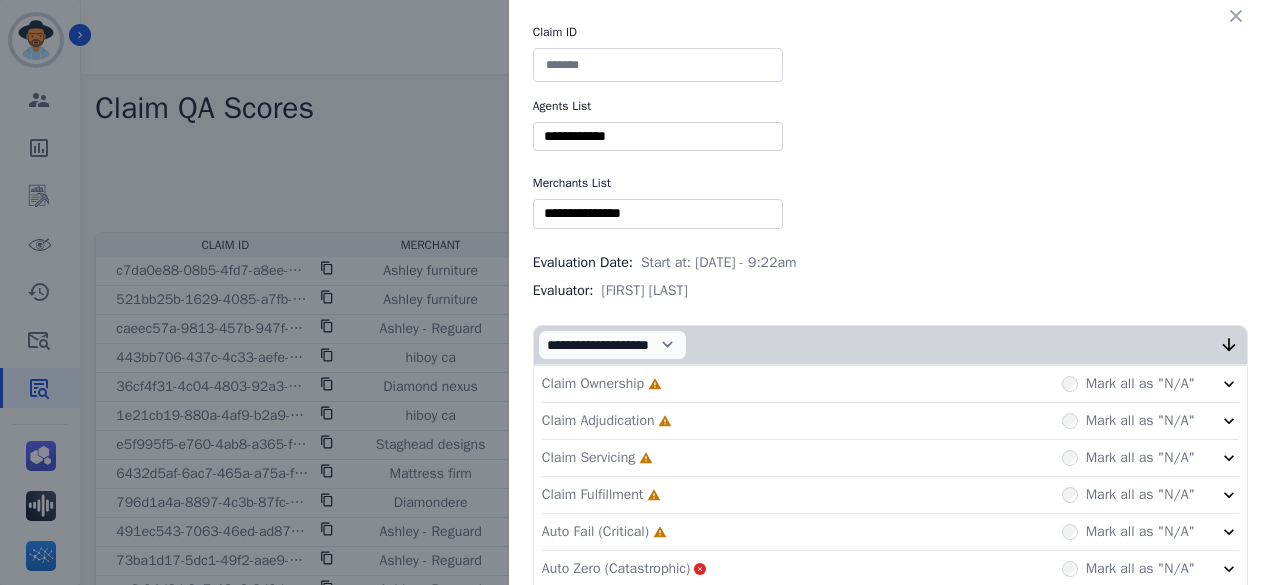 click at bounding box center [658, 65] 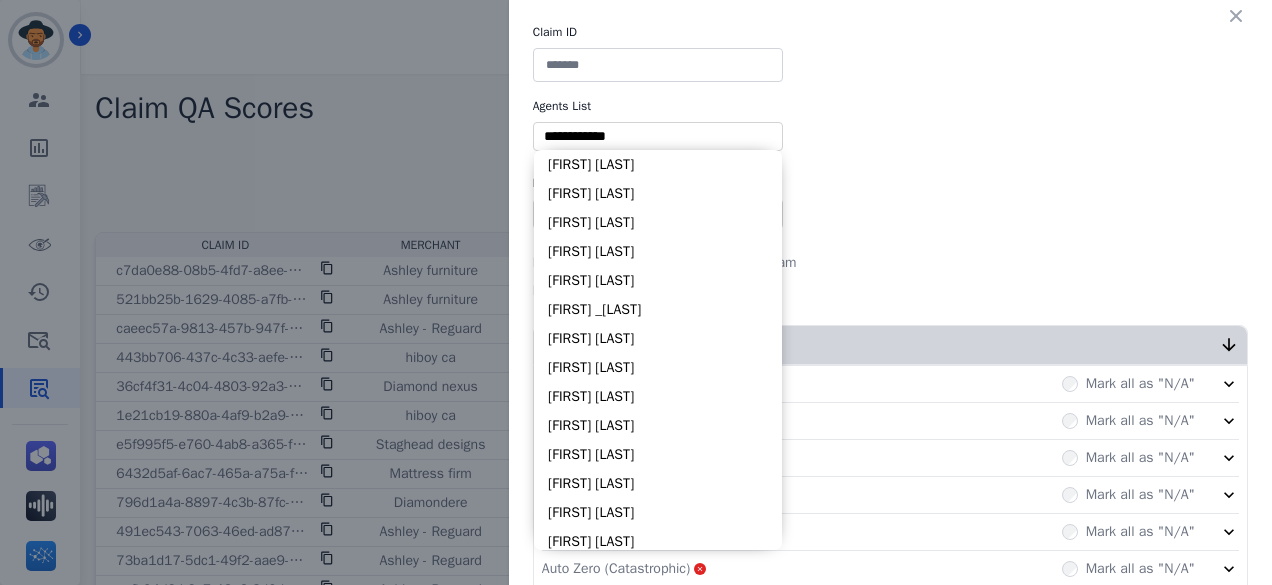 click at bounding box center [658, 136] 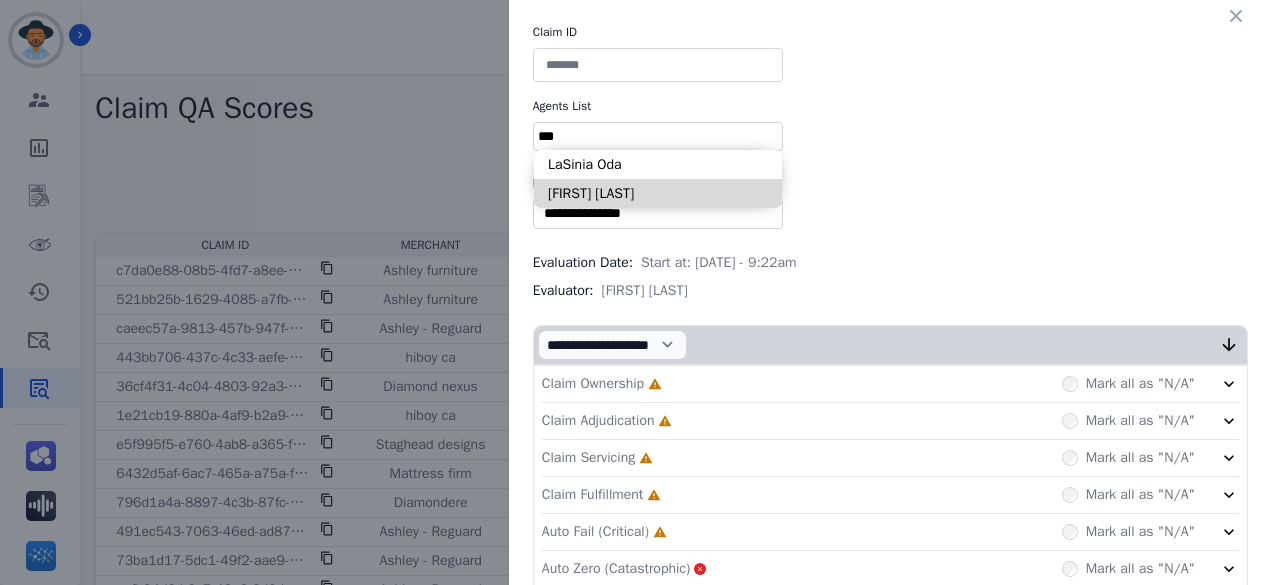 type on "***" 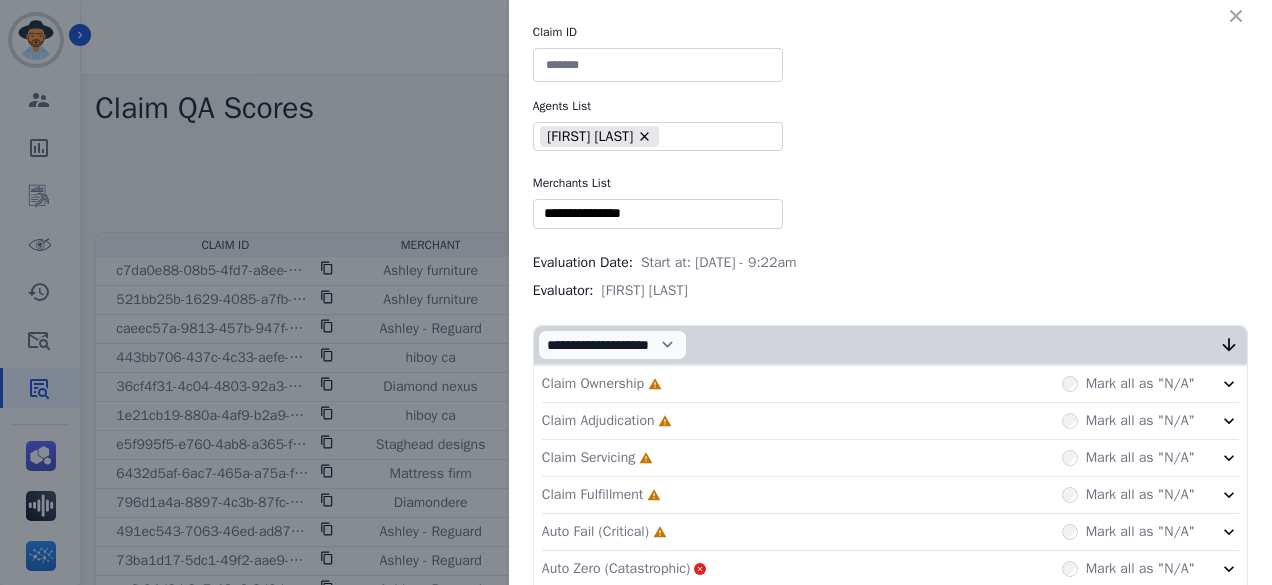 click at bounding box center (658, 213) 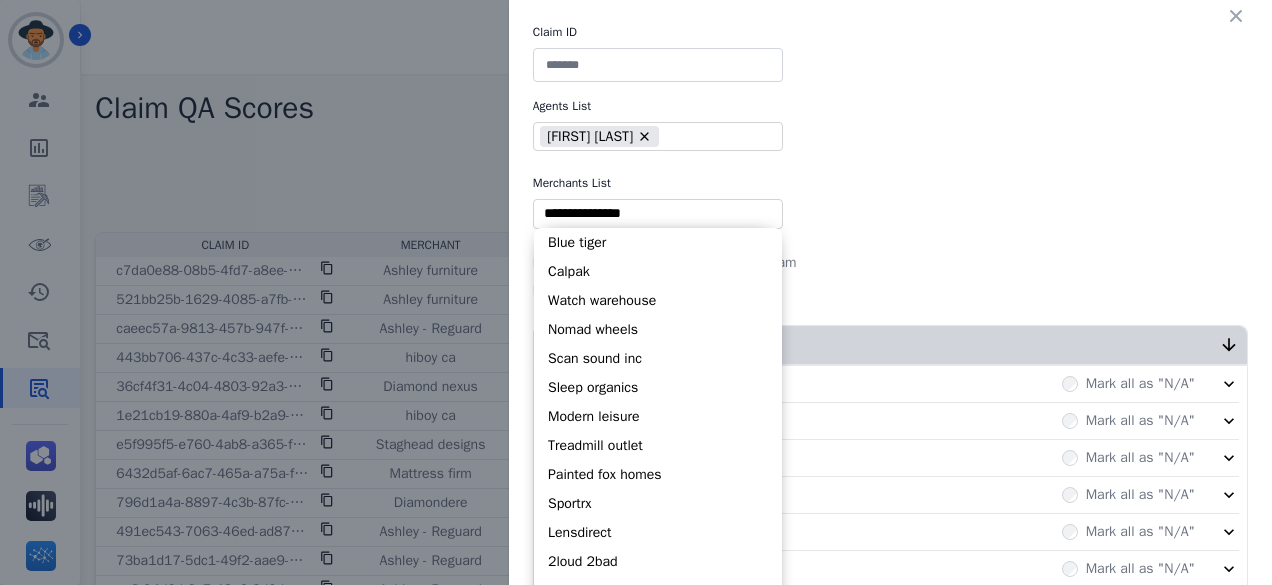 click at bounding box center [658, 65] 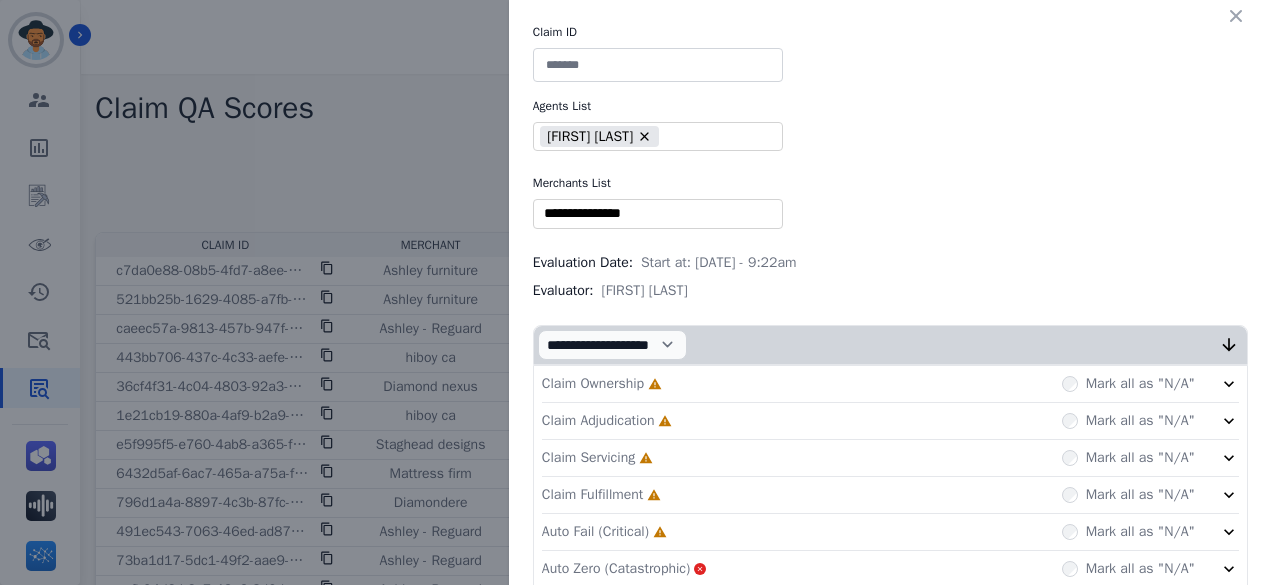 paste on "**********" 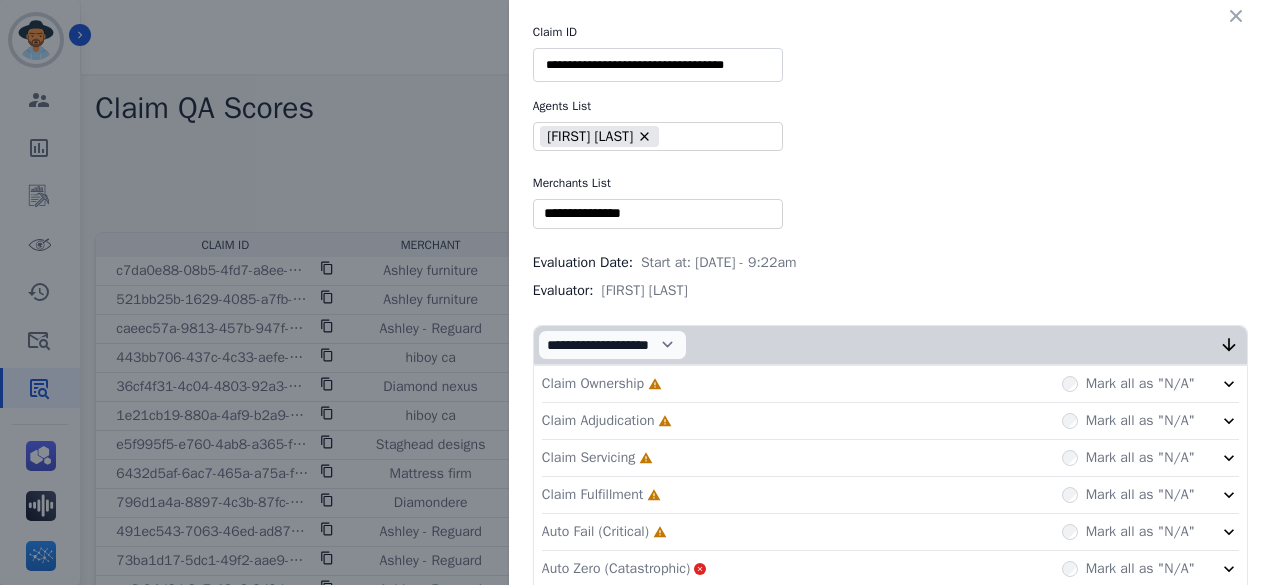 type on "**********" 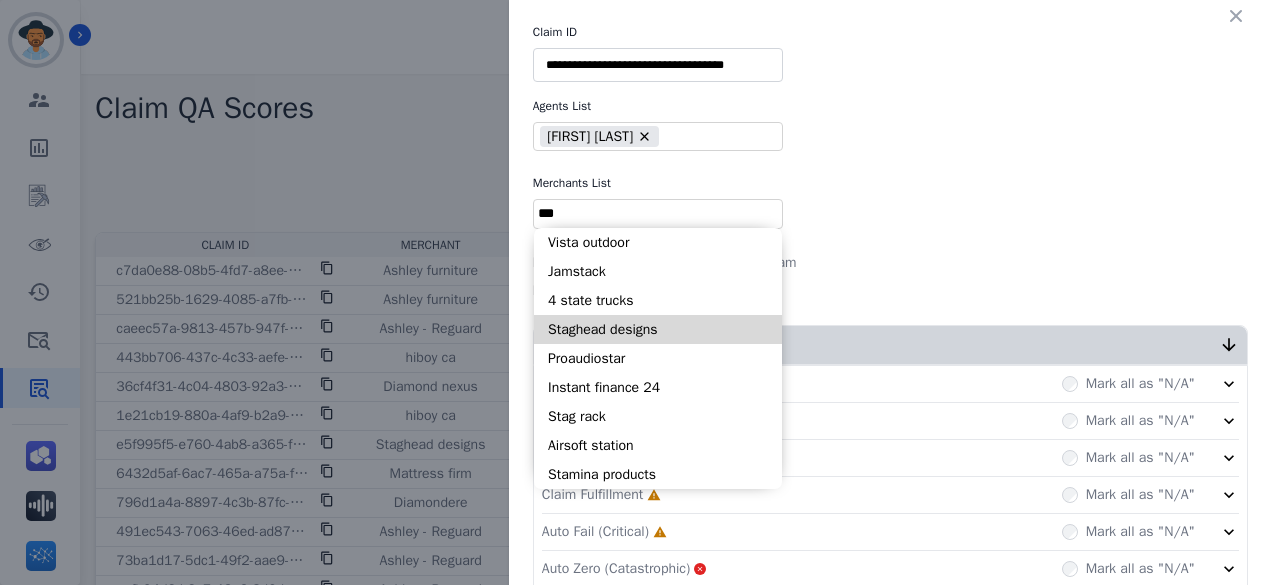 type on "***" 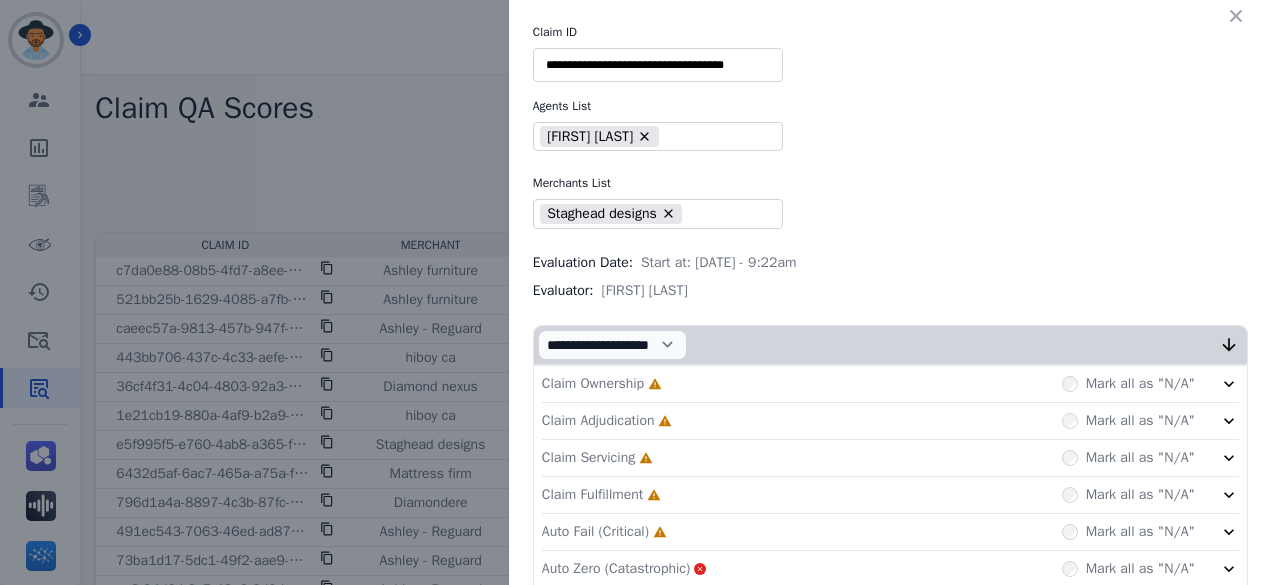 scroll, scrollTop: 100, scrollLeft: 0, axis: vertical 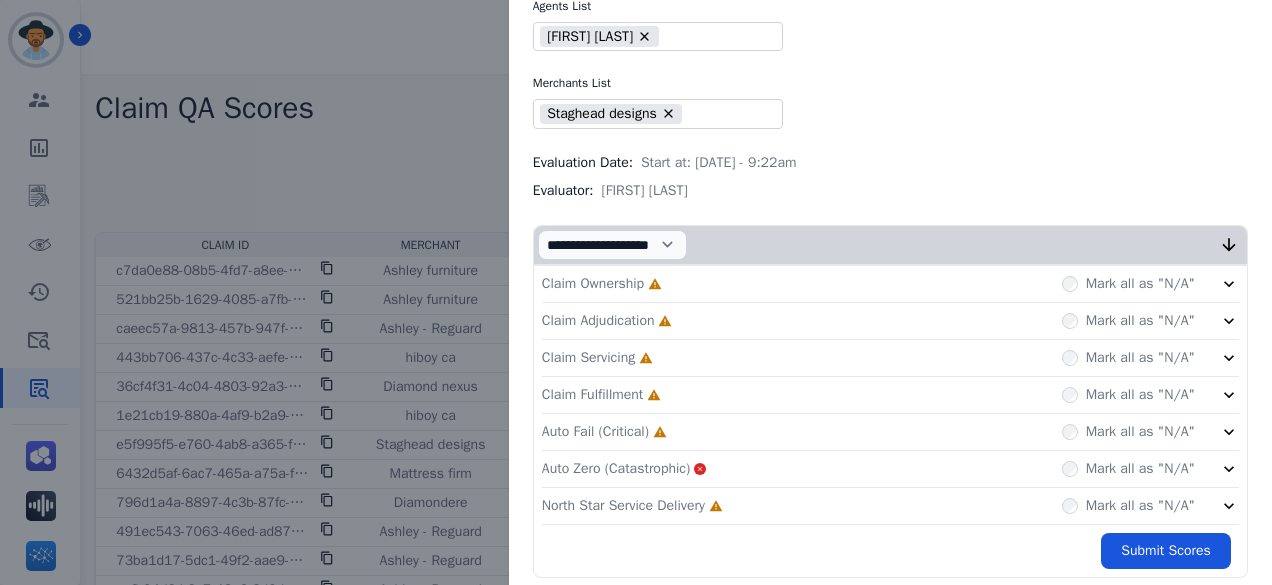 click on "Claim Ownership     Incomplete         Mark all as "N/A"" at bounding box center [890, 284] 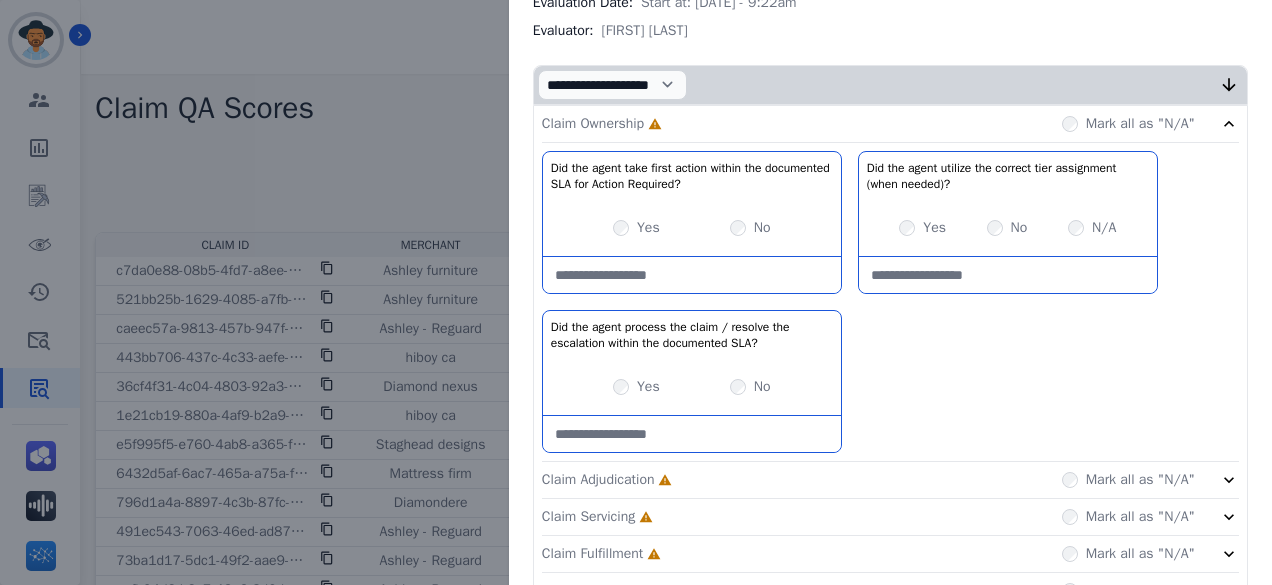 scroll, scrollTop: 300, scrollLeft: 0, axis: vertical 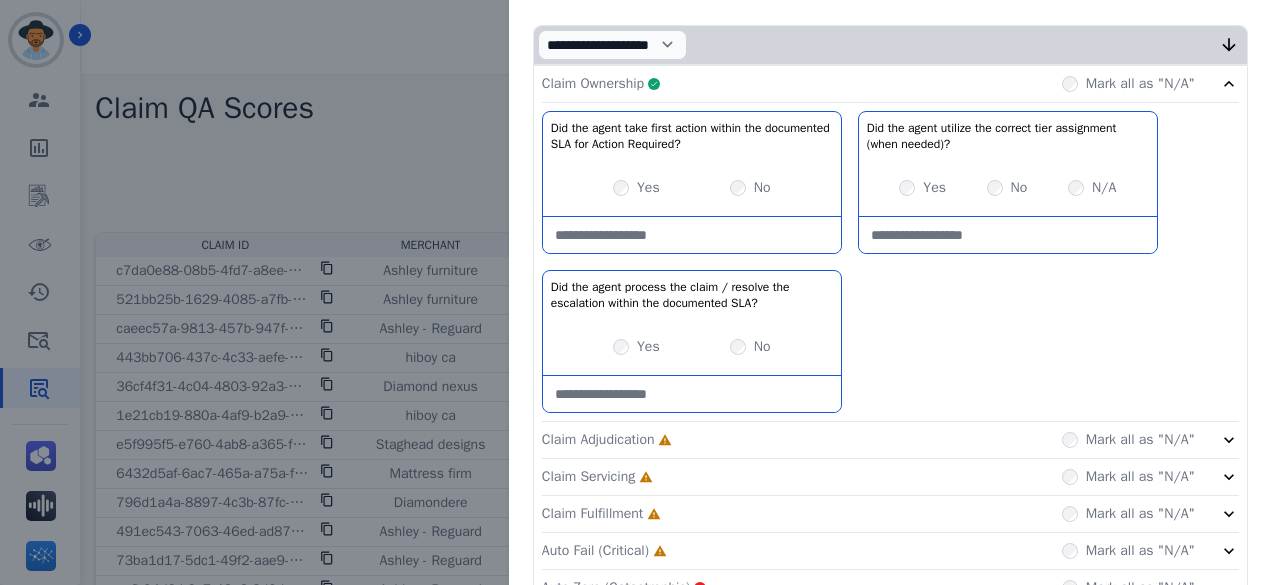 click on "Claim Adjudication     Incomplete         Mark all as "N/A"" 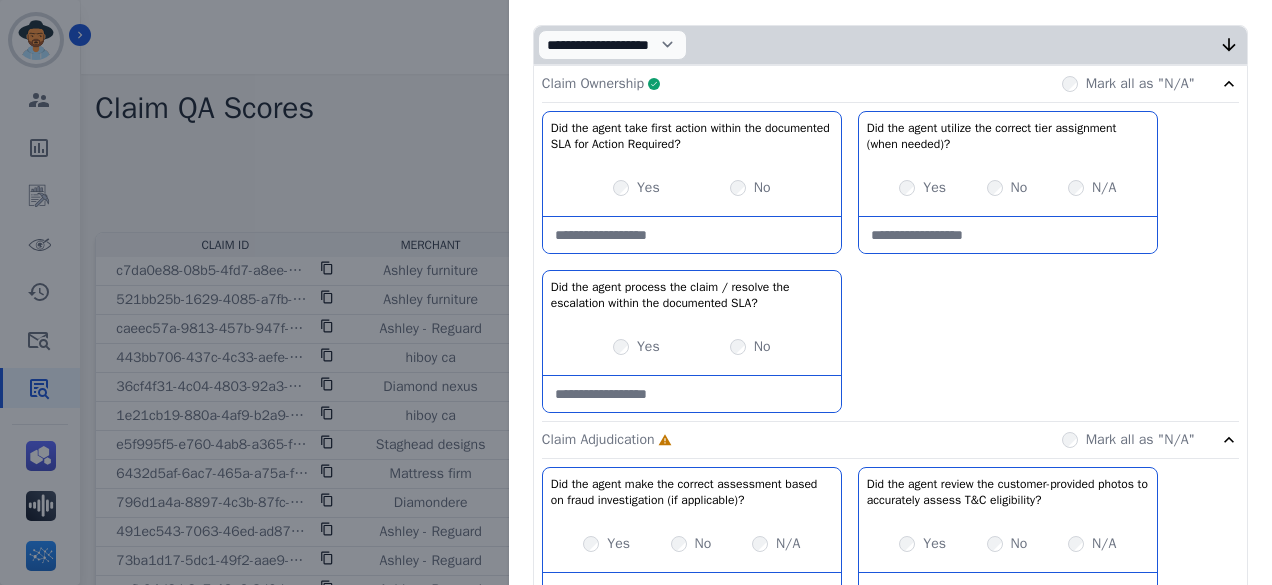 click on "Claim Ownership     Complete         Mark all as "N/A"" at bounding box center [890, 84] 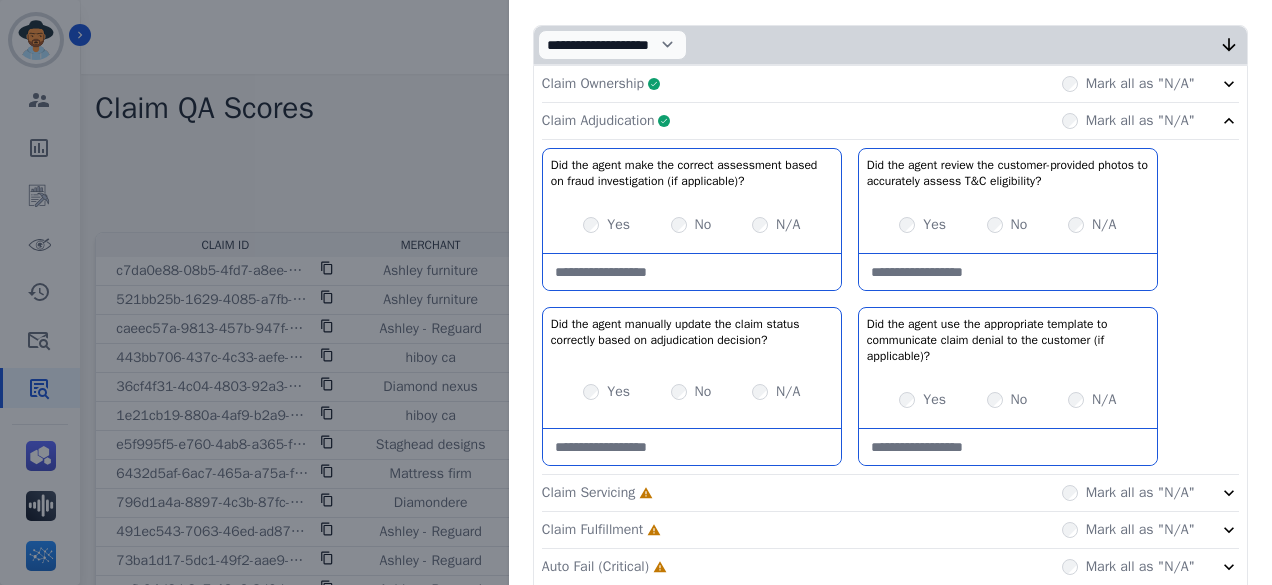 click at bounding box center (692, 272) 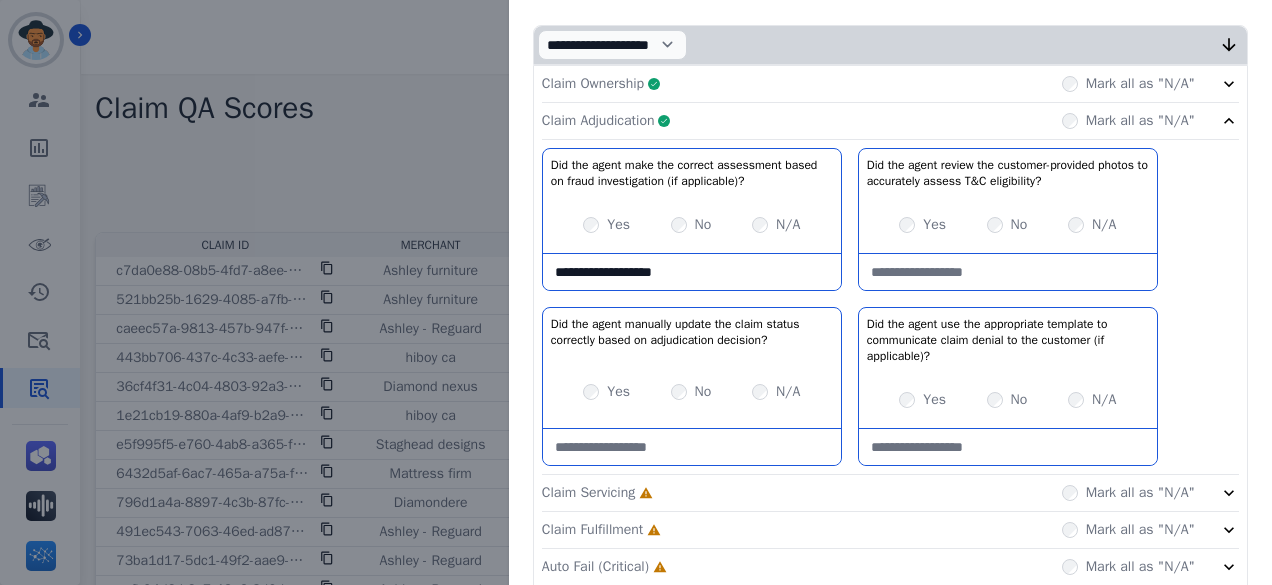 type on "**********" 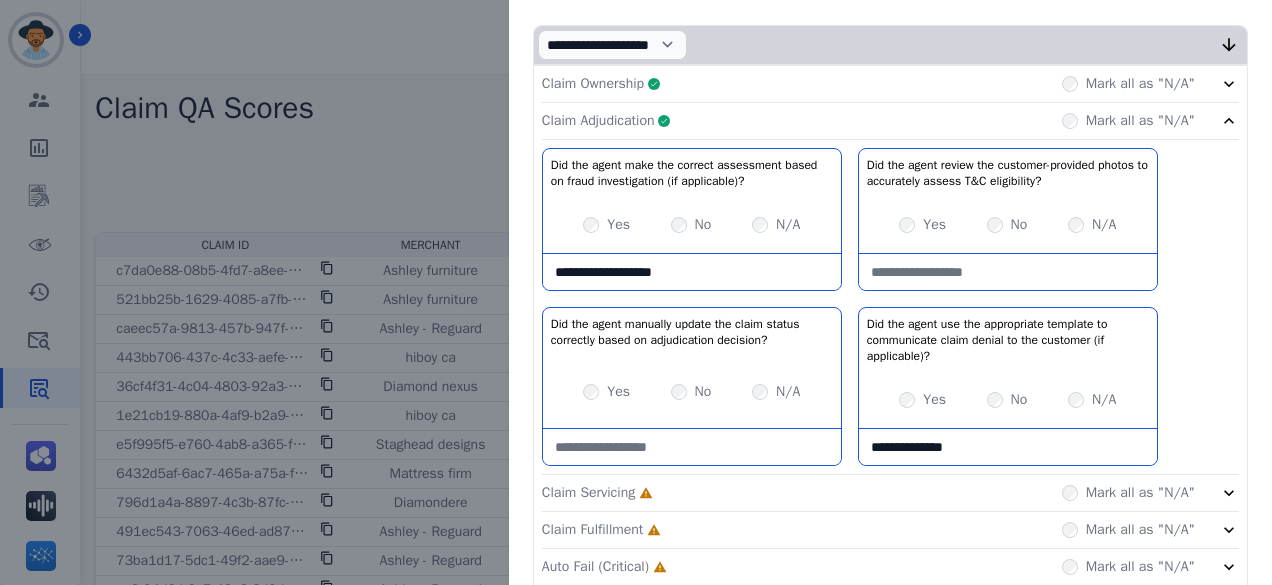 type on "**********" 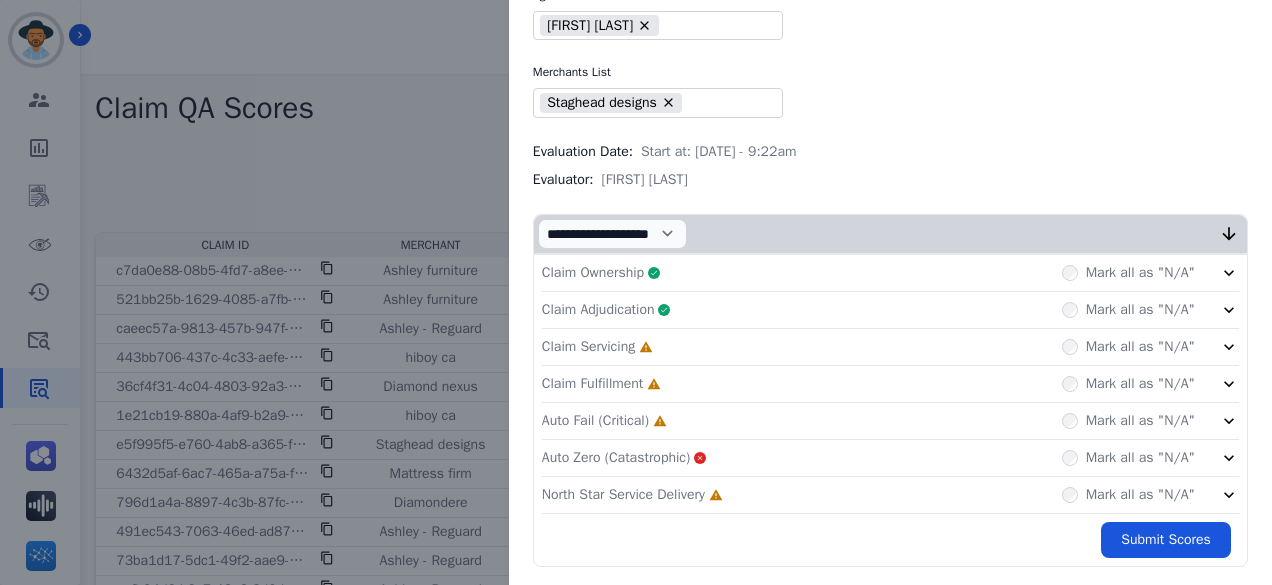click on "Claim Servicing     Incomplete         Mark all as "N/A"" 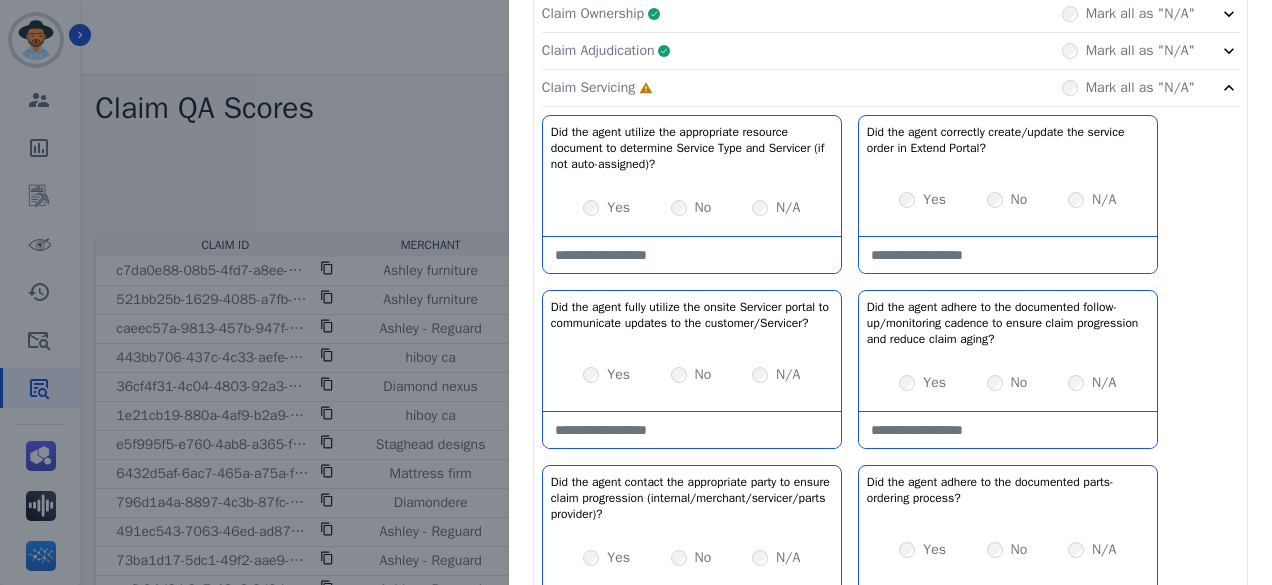 scroll, scrollTop: 400, scrollLeft: 0, axis: vertical 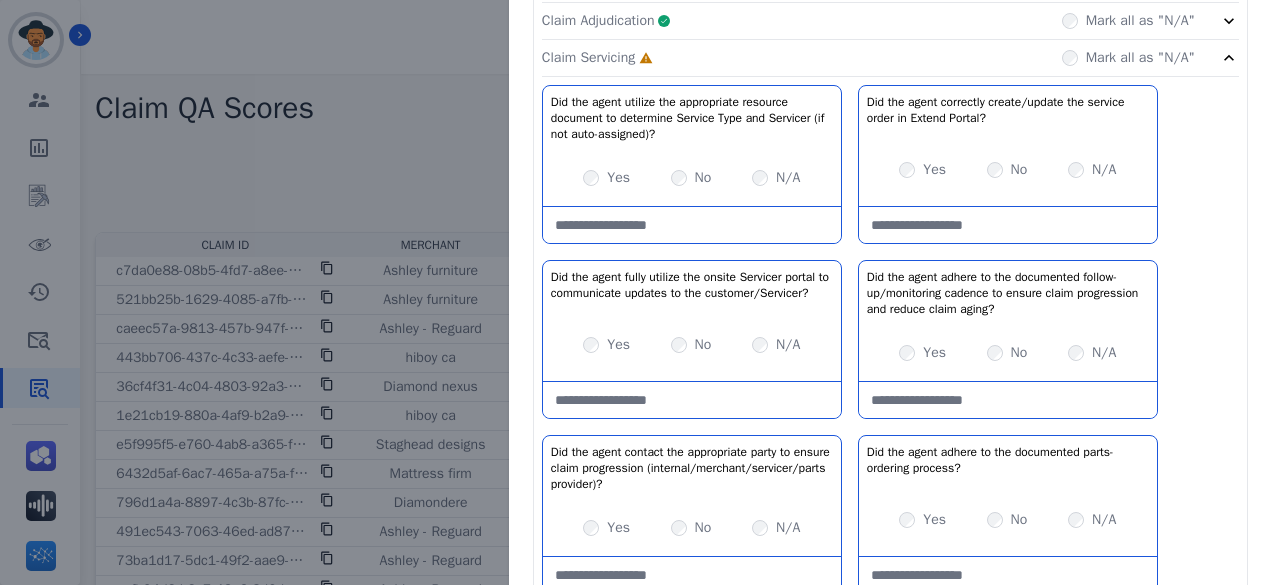 click at bounding box center [692, 225] 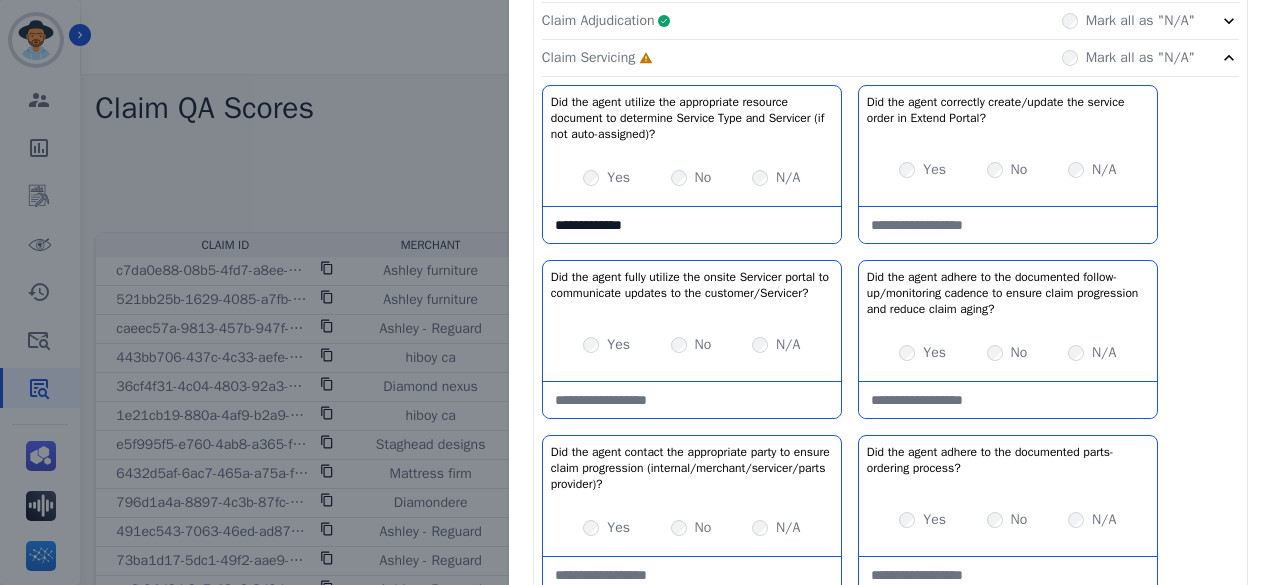 click on "**********" at bounding box center (692, 225) 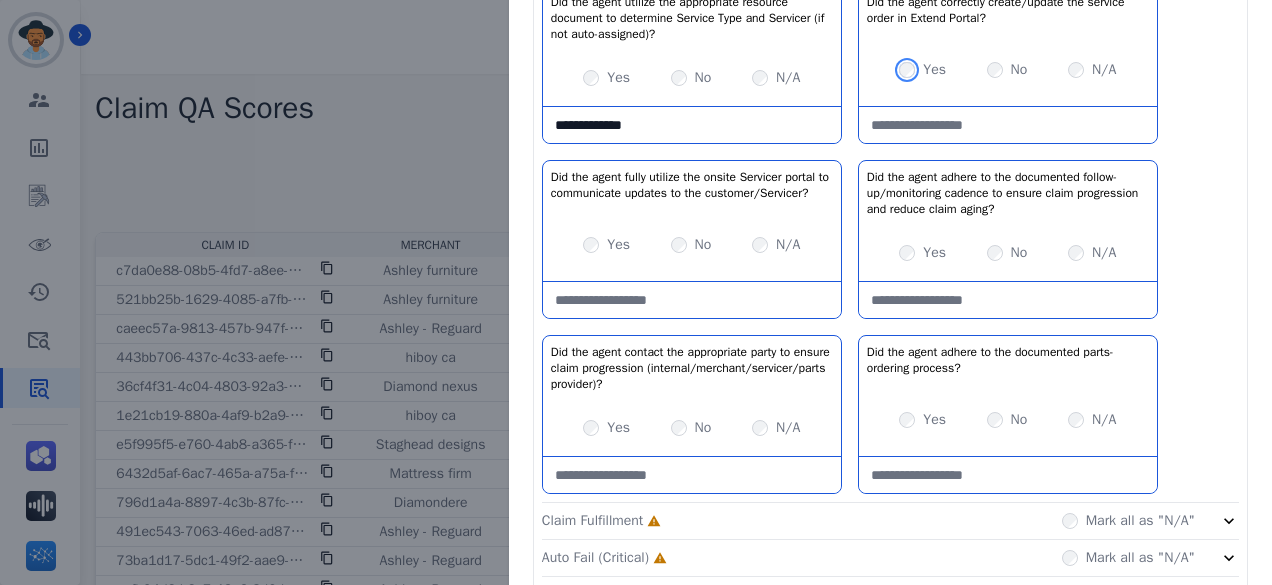 scroll, scrollTop: 600, scrollLeft: 0, axis: vertical 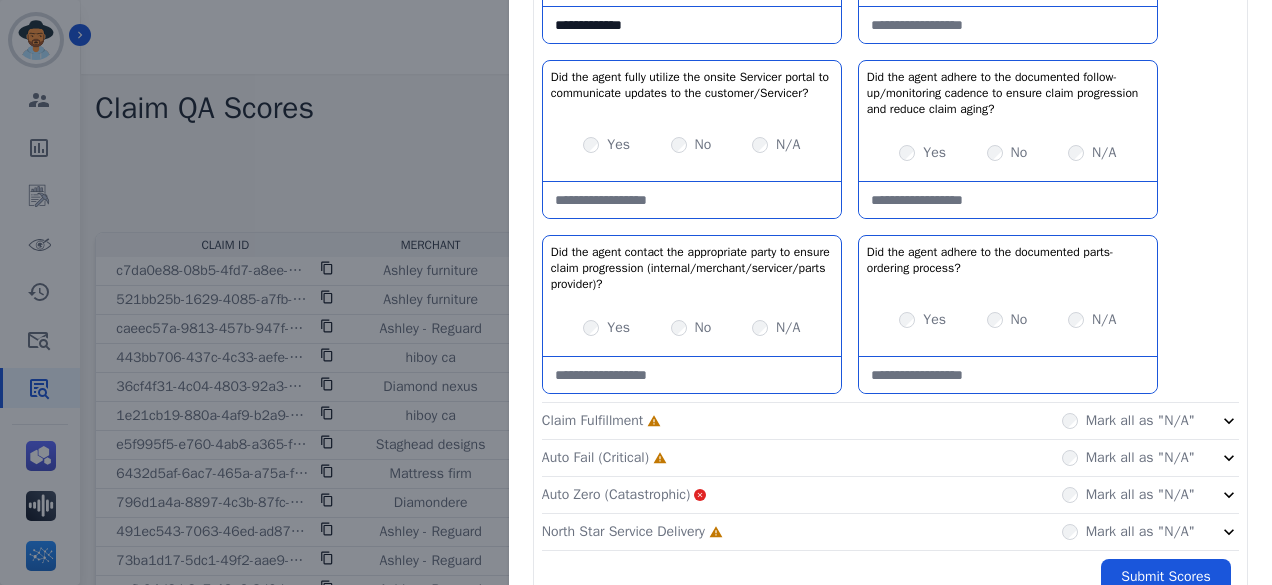 click at bounding box center (1008, 375) 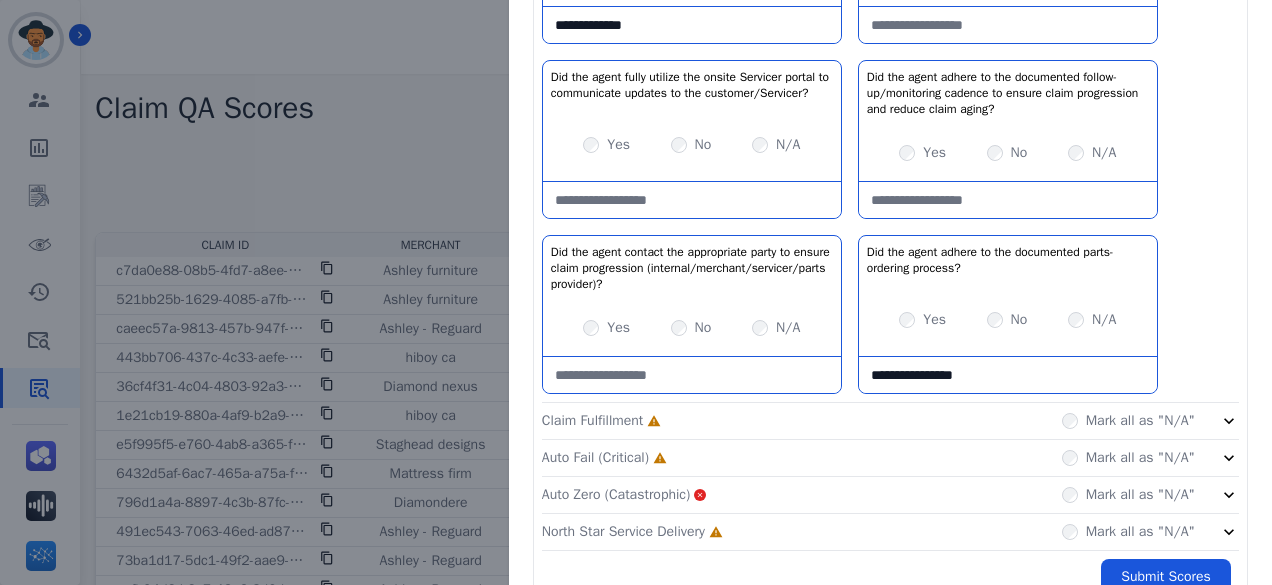 type on "**********" 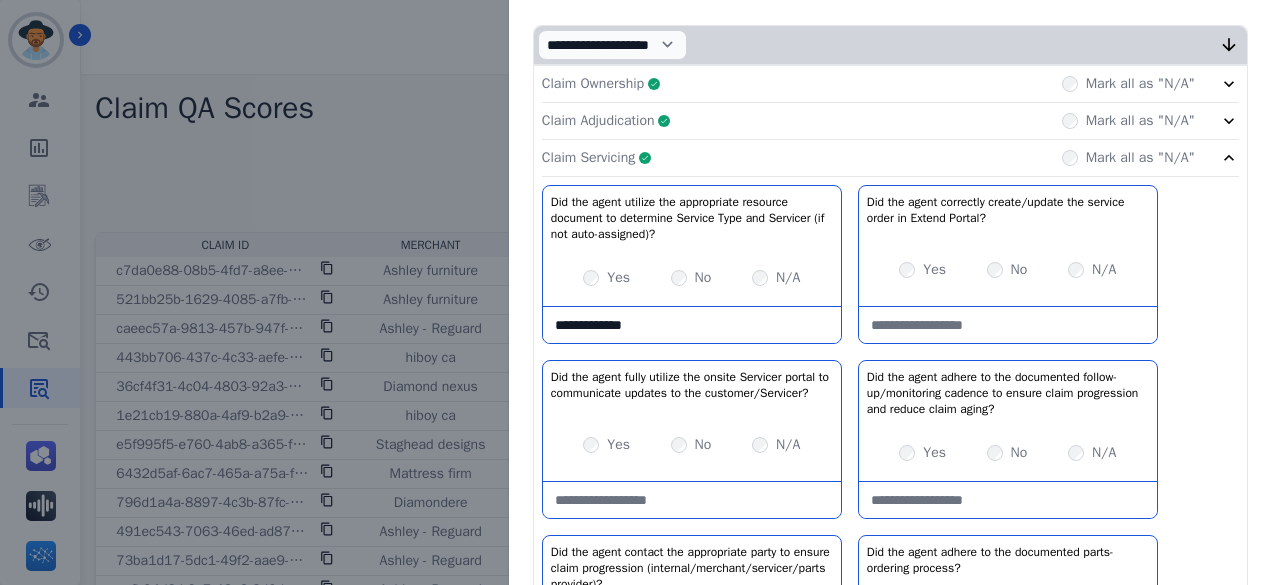 click on "Claim Servicing     Complete         Mark all as "N/A"" 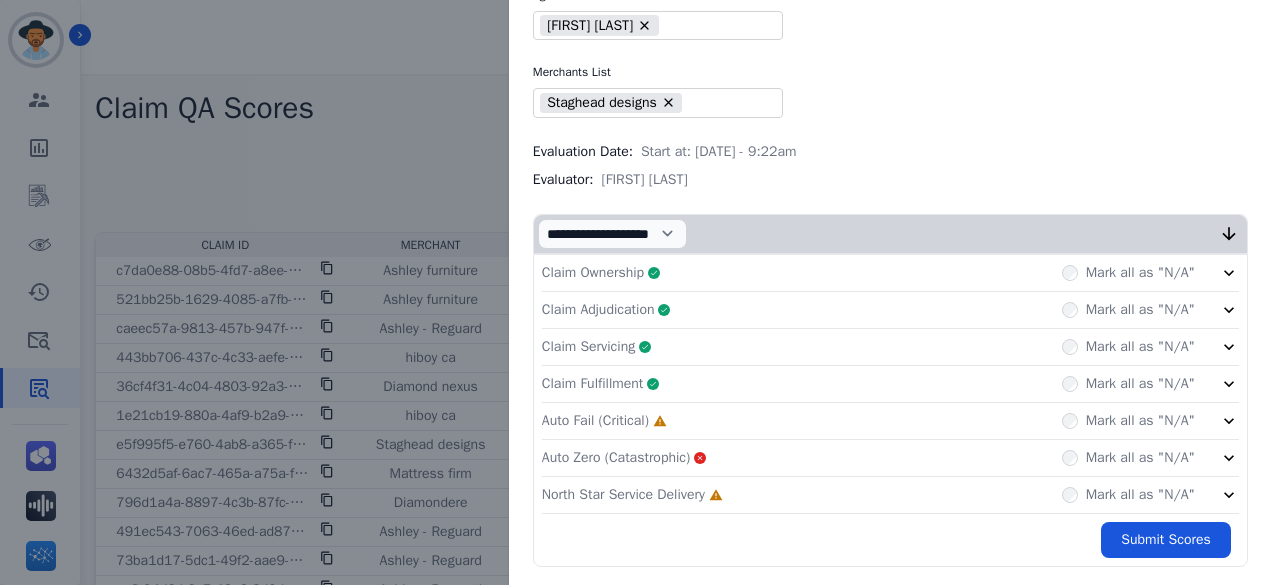 click on "Claim Fulfillment     Complete         Mark all as "N/A"" 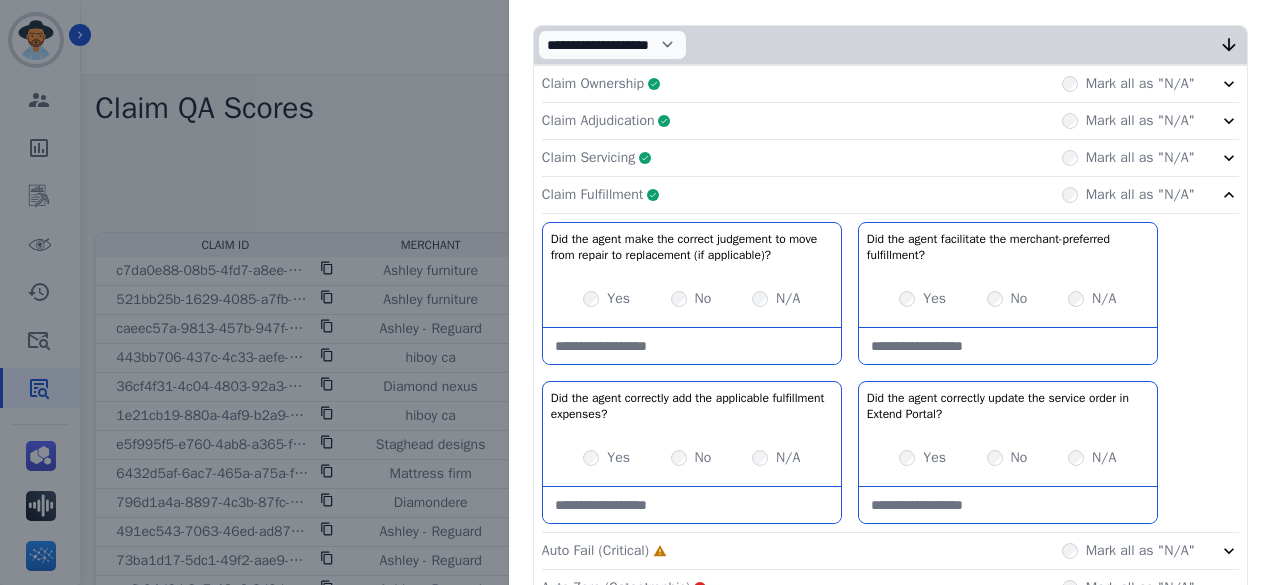 click at bounding box center (692, 346) 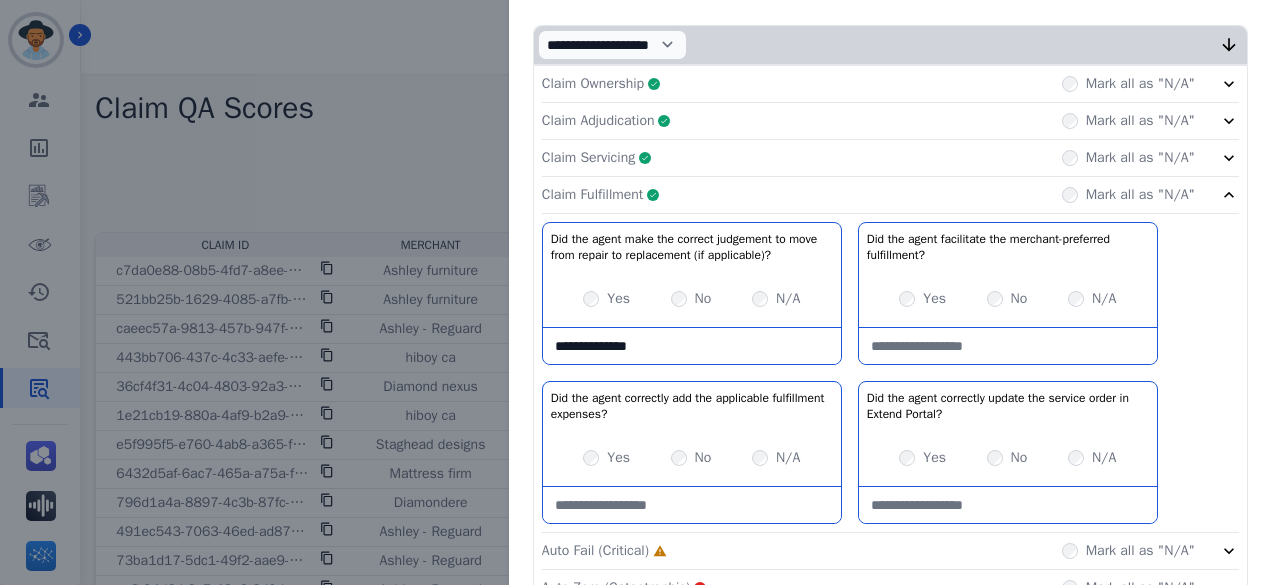 type on "**********" 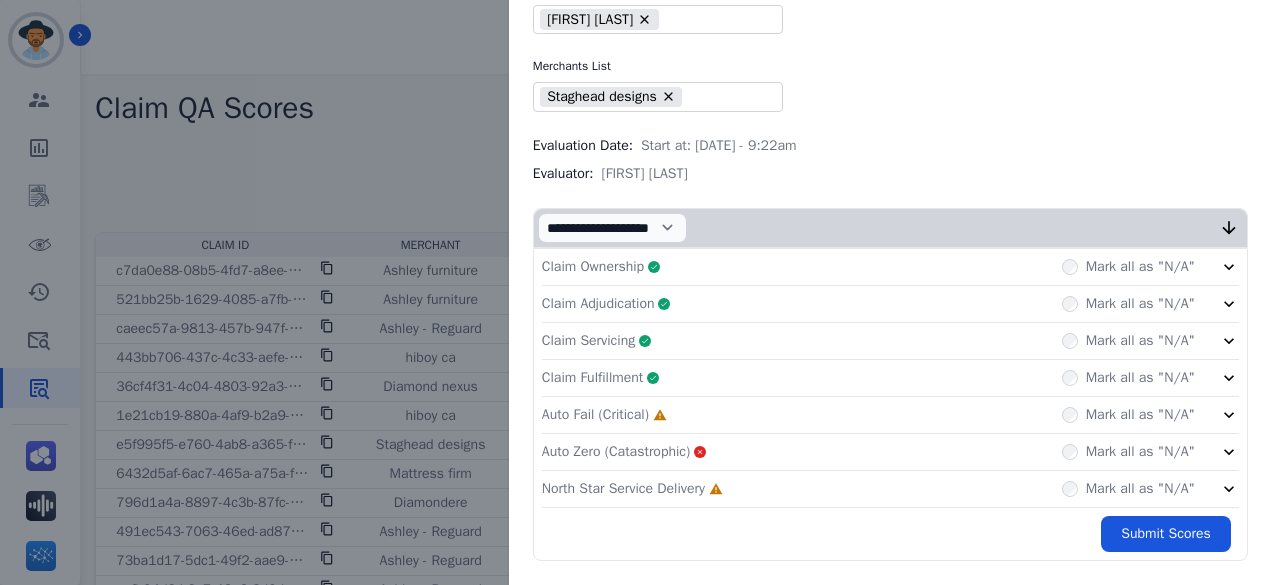 scroll, scrollTop: 111, scrollLeft: 0, axis: vertical 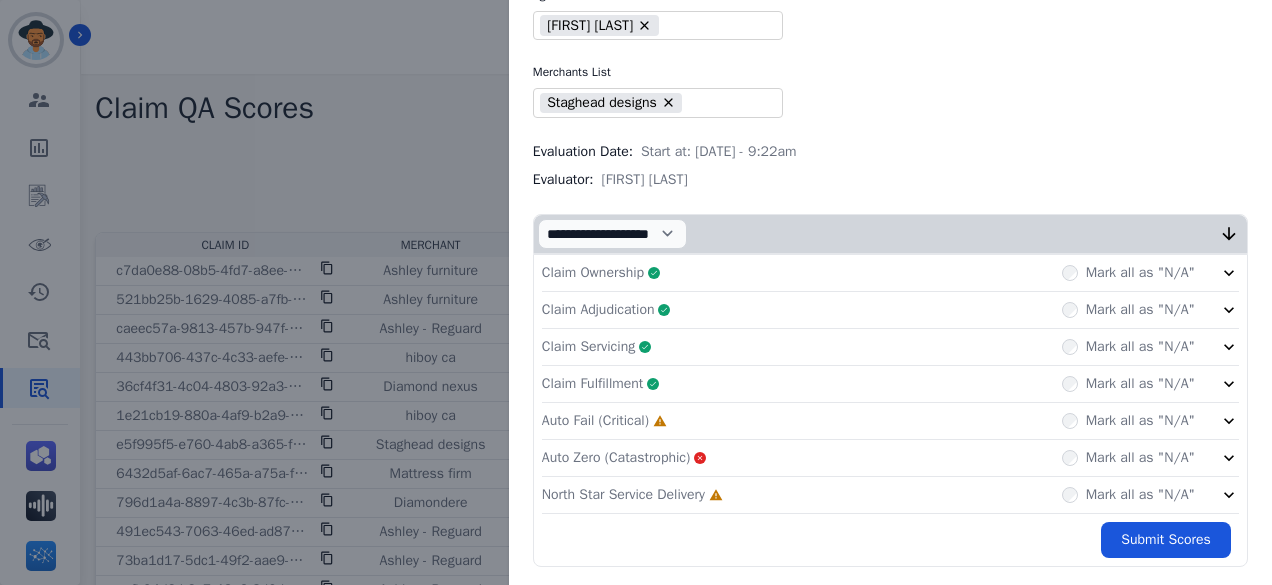 click on "Auto Fail (Critical)     Incomplete         Mark all as "N/A"" 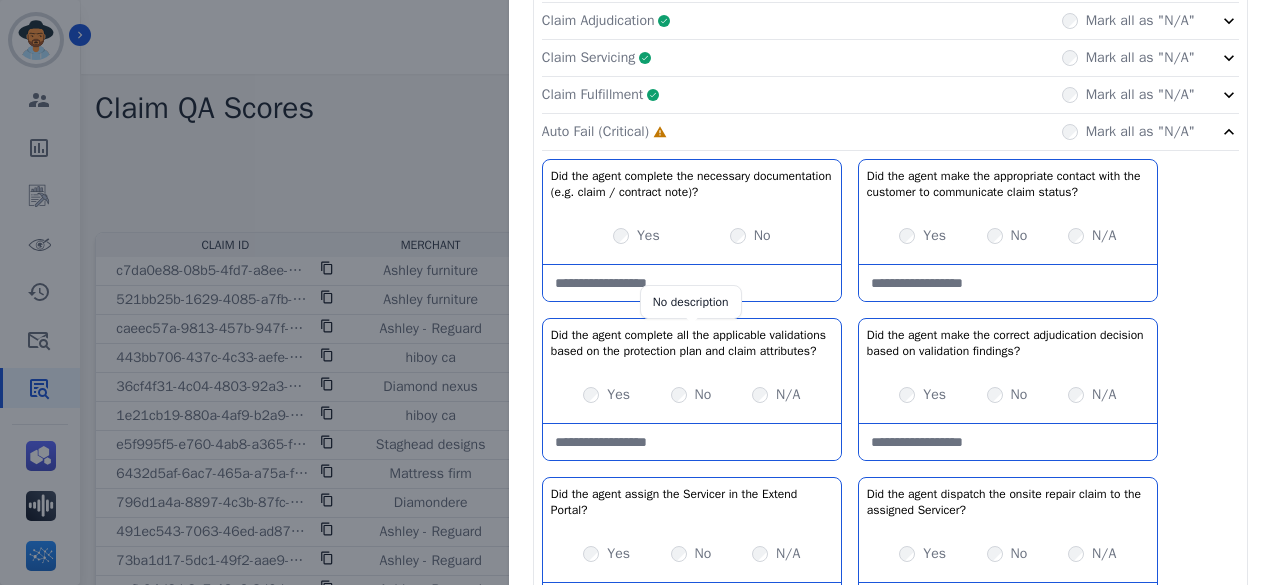 scroll, scrollTop: 500, scrollLeft: 0, axis: vertical 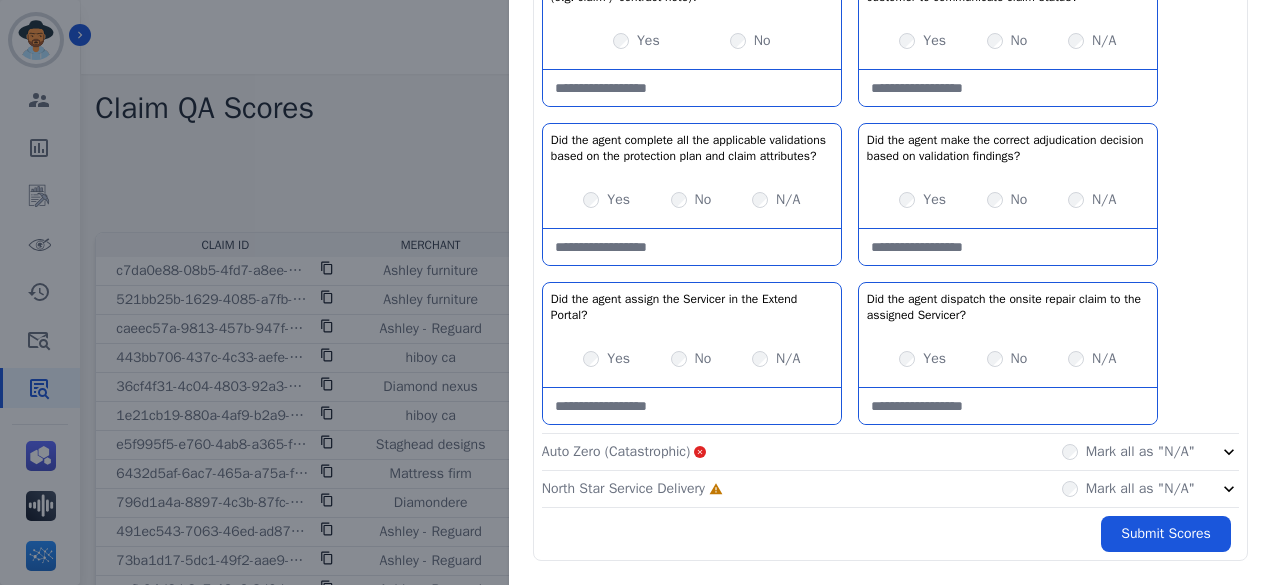 click at bounding box center (1008, 247) 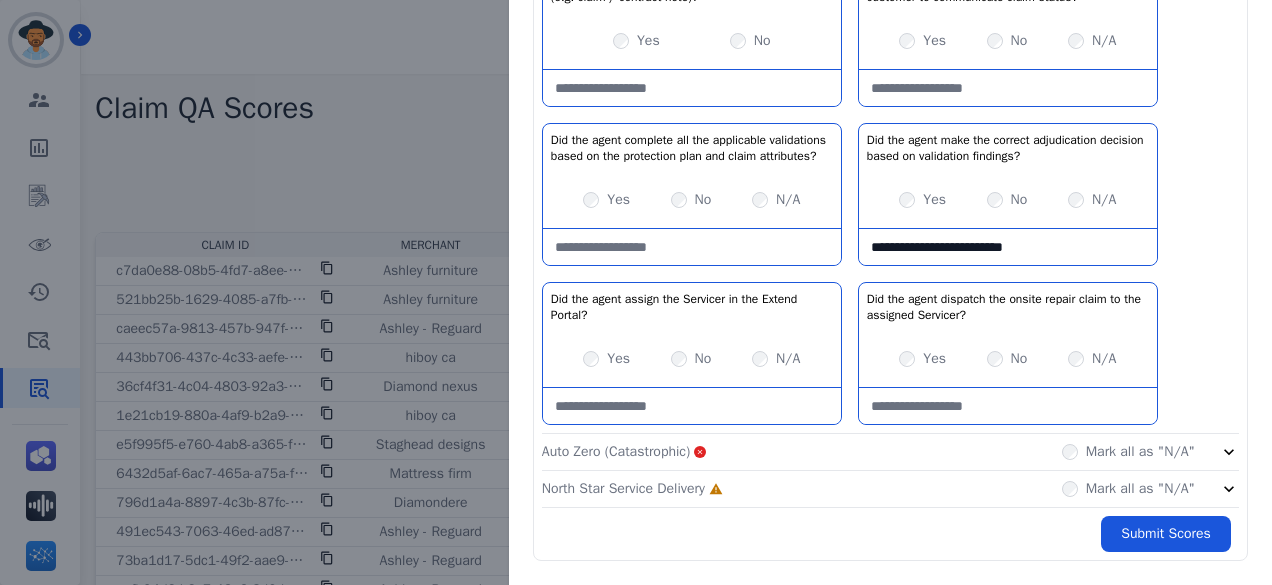 scroll, scrollTop: 603, scrollLeft: 0, axis: vertical 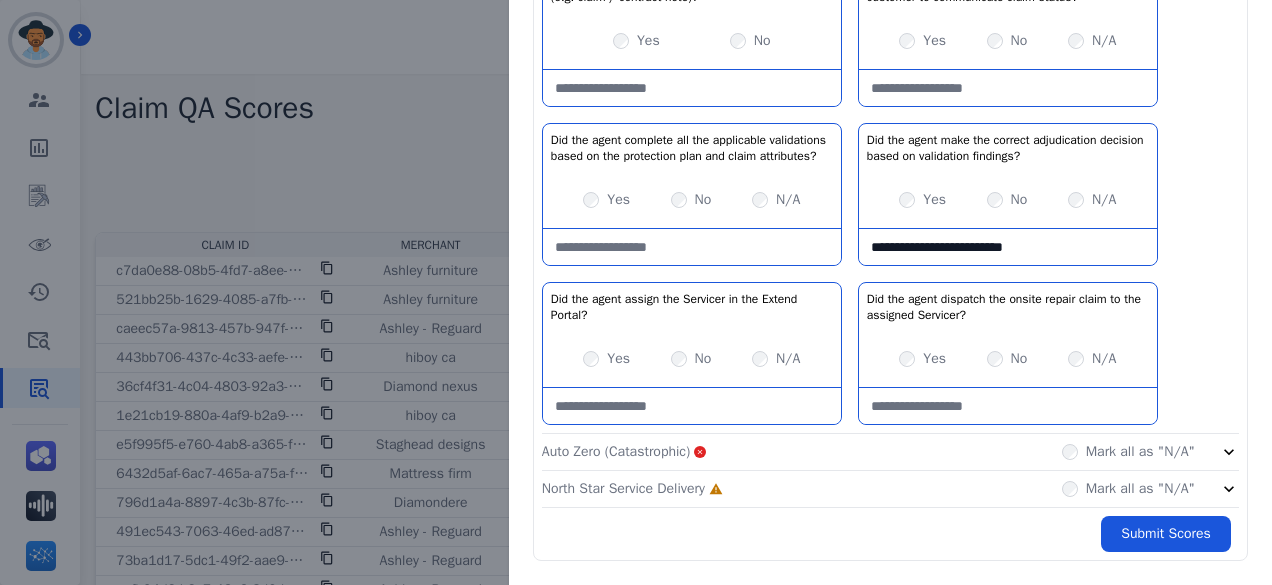 click at bounding box center (1008, 406) 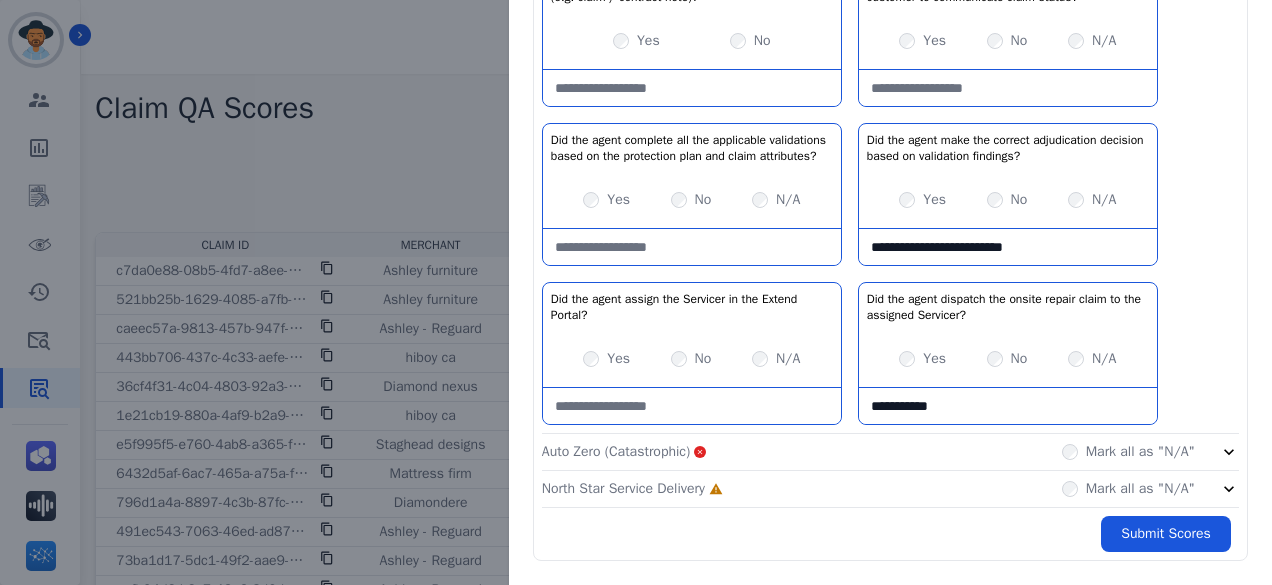 click on "**********" at bounding box center [1008, 406] 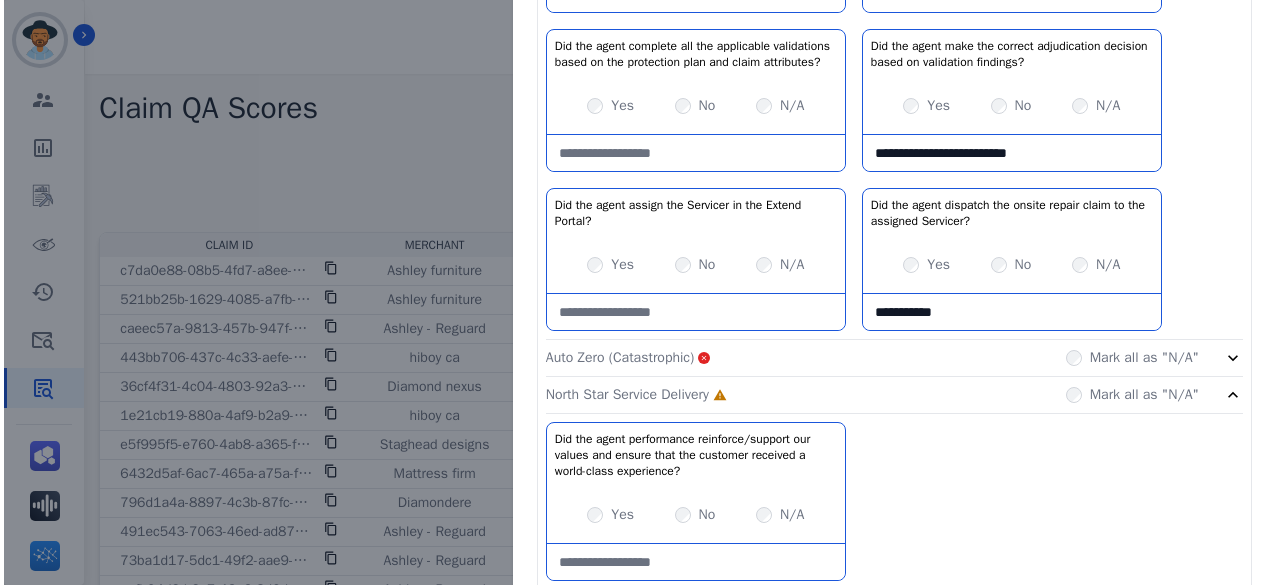 scroll, scrollTop: 778, scrollLeft: 0, axis: vertical 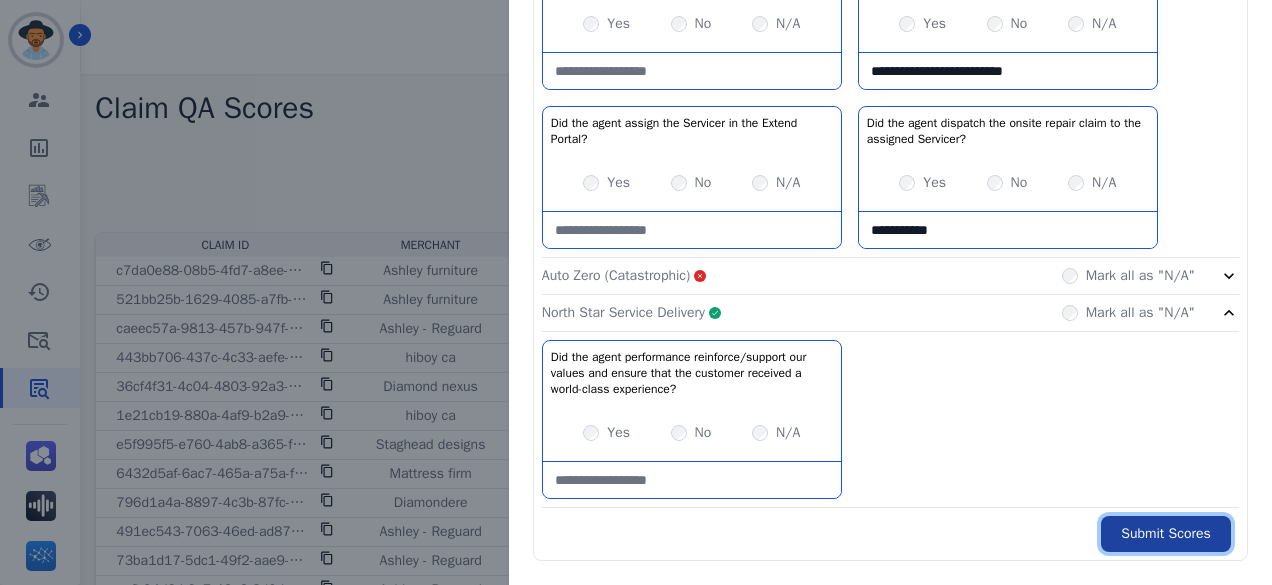 click on "Submit Scores" at bounding box center (1166, 534) 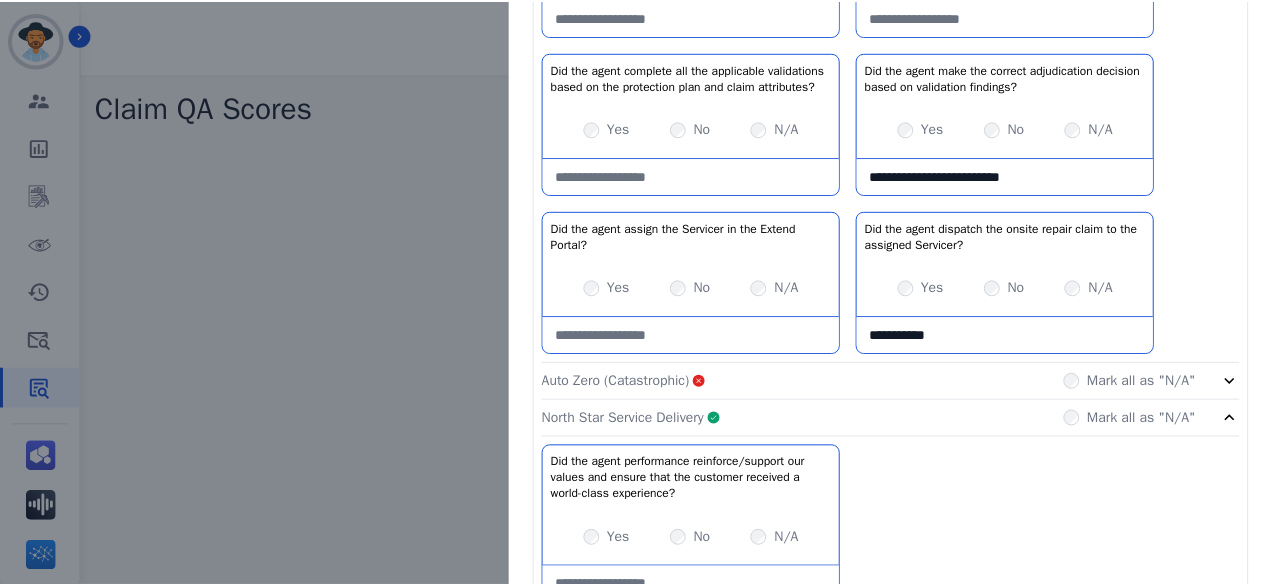 scroll, scrollTop: 890, scrollLeft: 0, axis: vertical 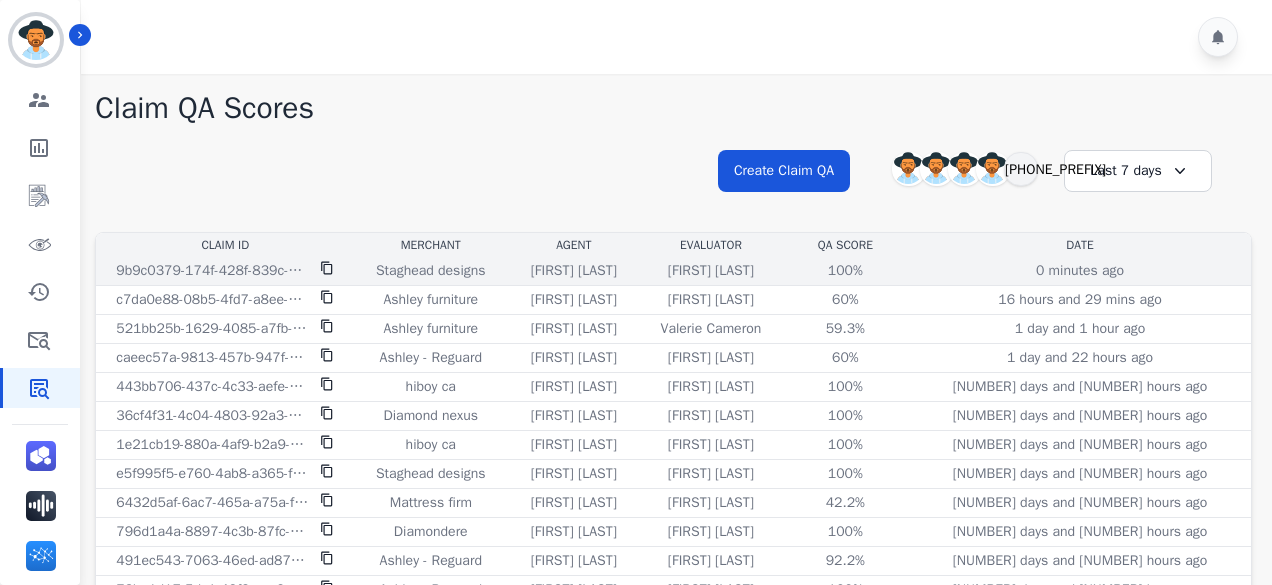 click 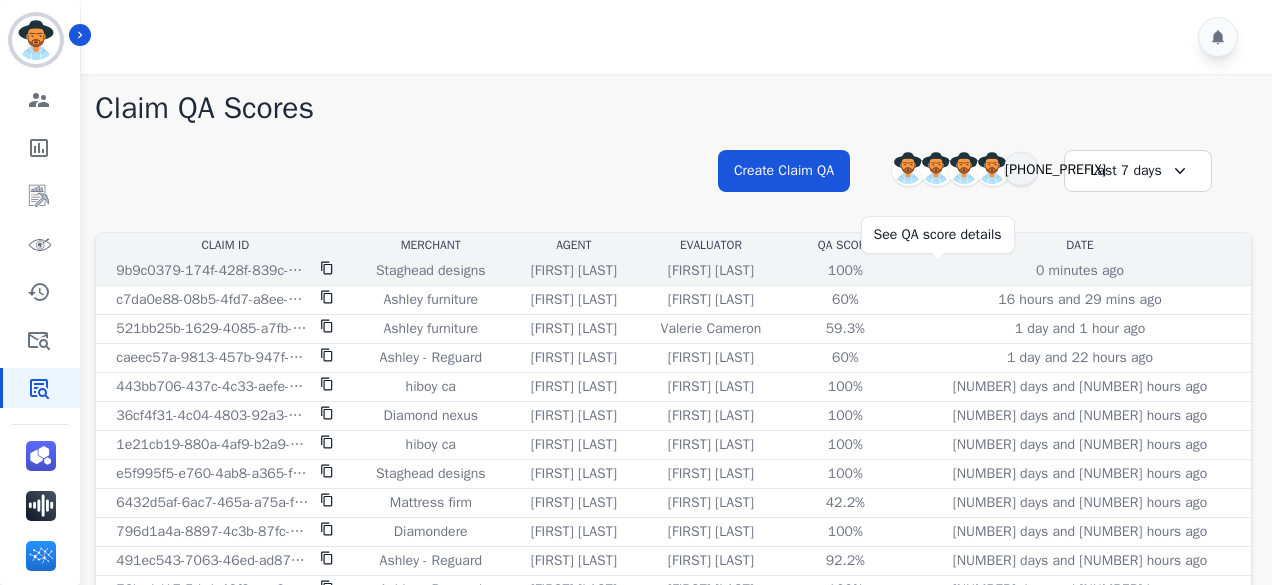 click on "100%" at bounding box center [845, 271] 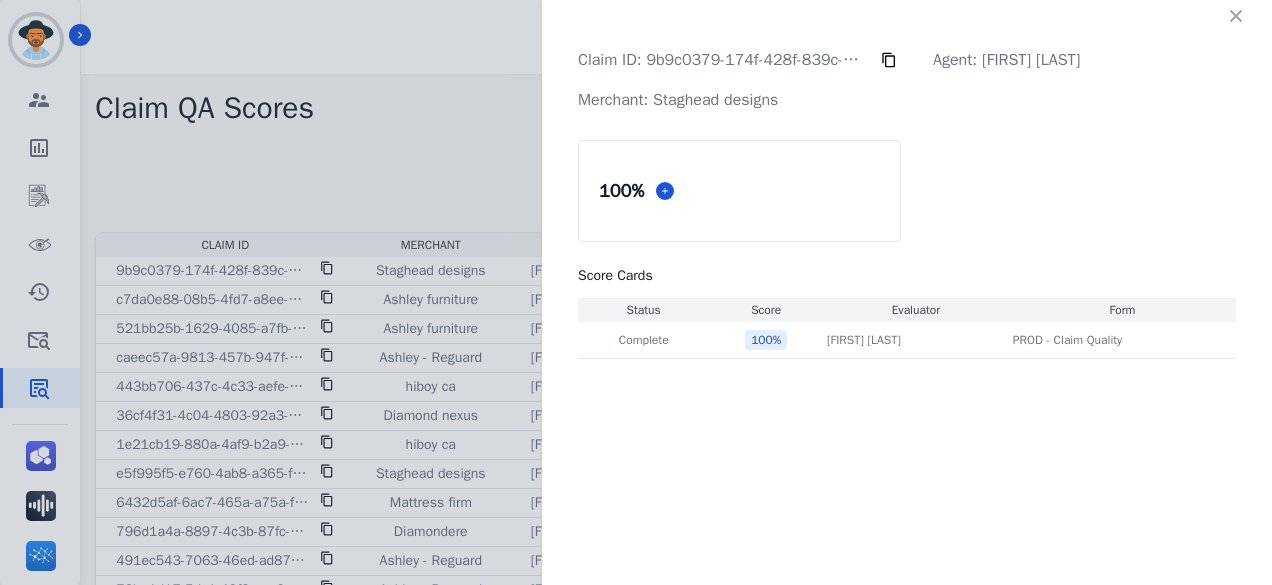 click 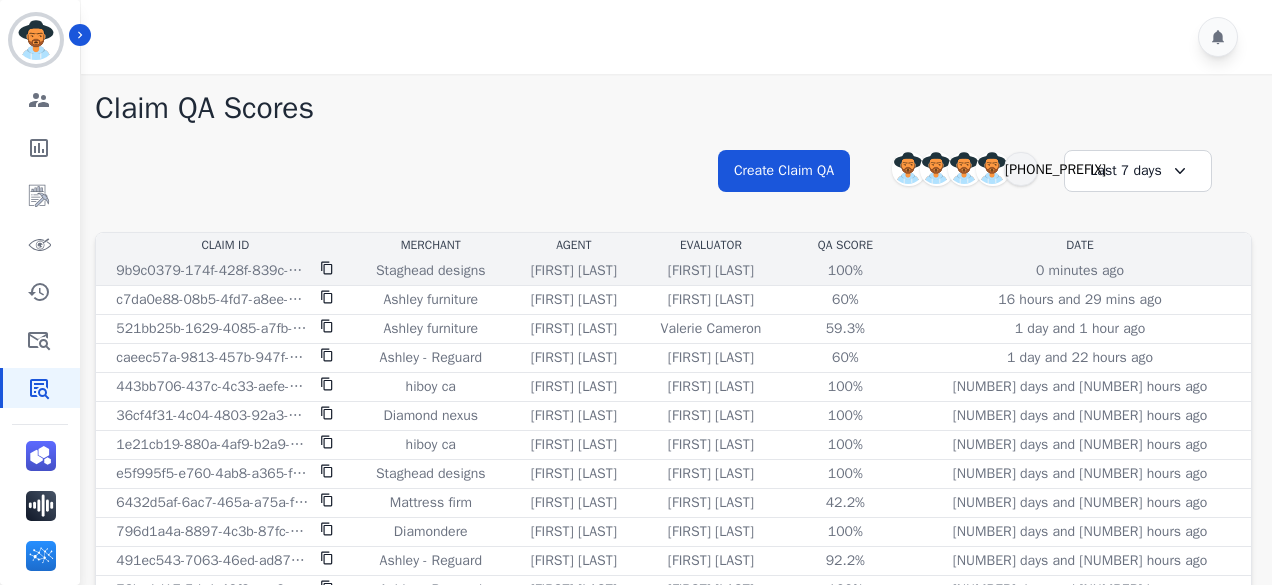 click 